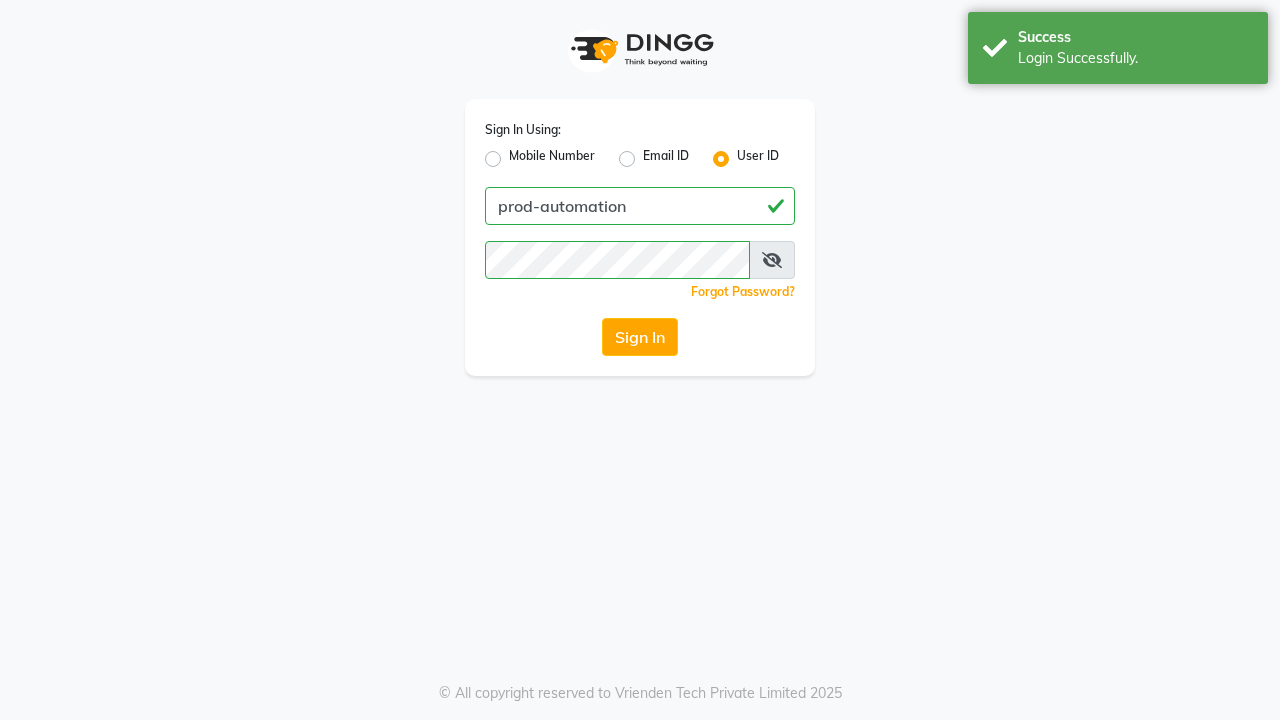 scroll, scrollTop: 0, scrollLeft: 0, axis: both 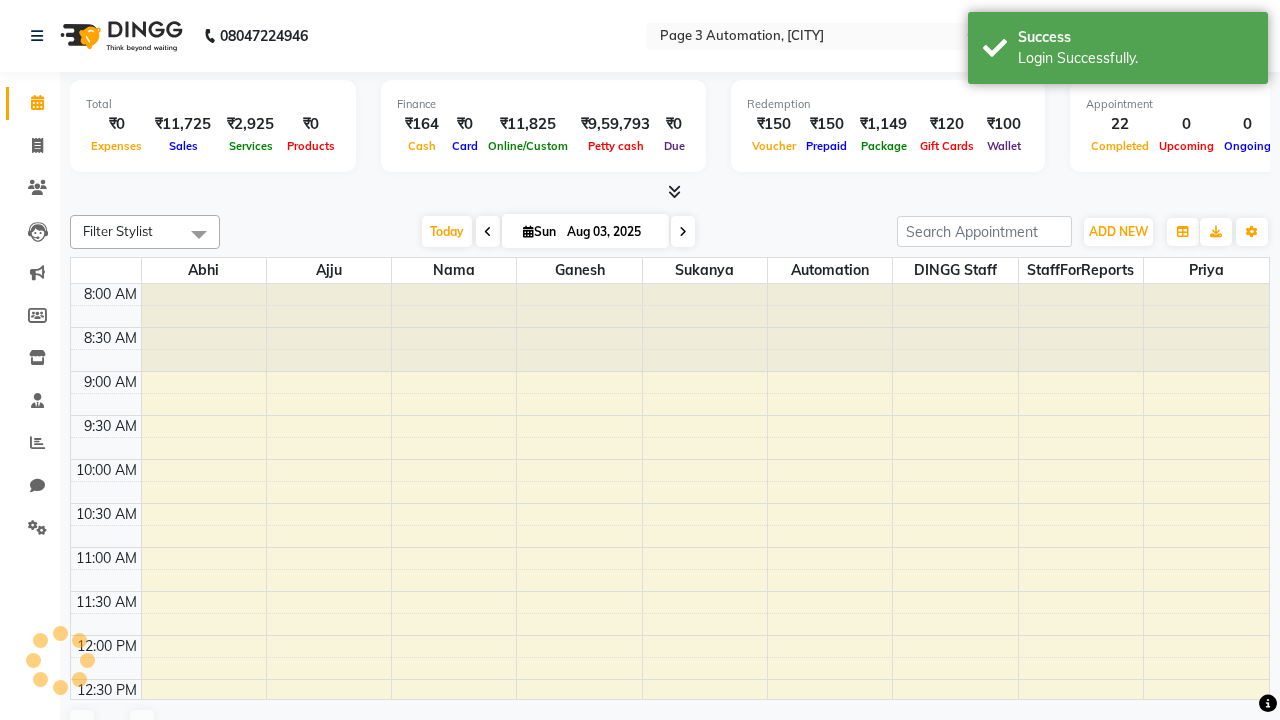 select on "en" 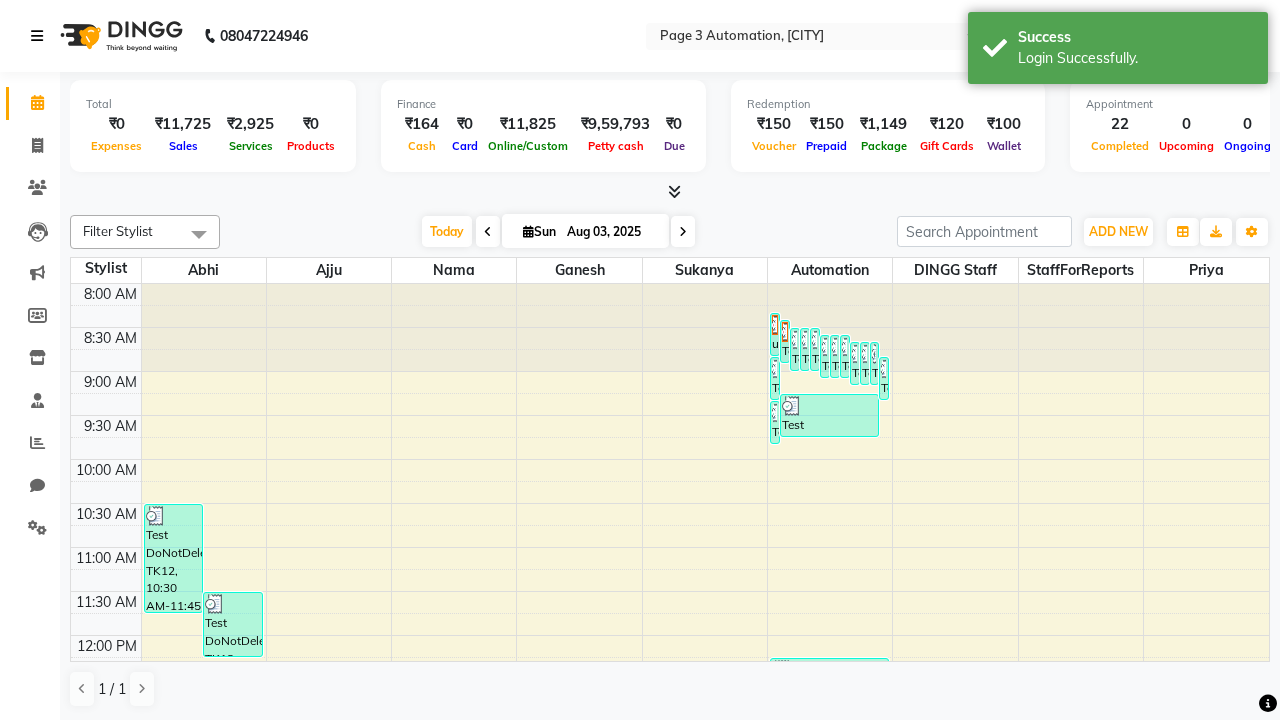 click at bounding box center [37, 36] 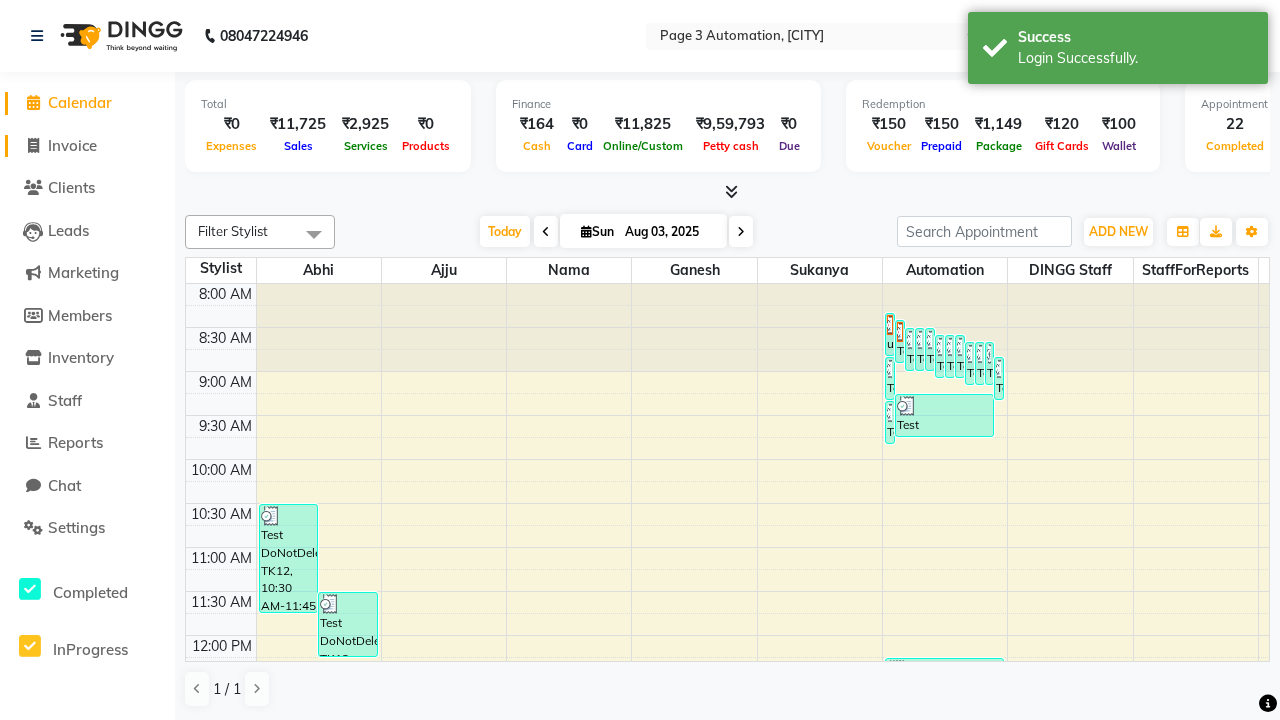 click on "Invoice" 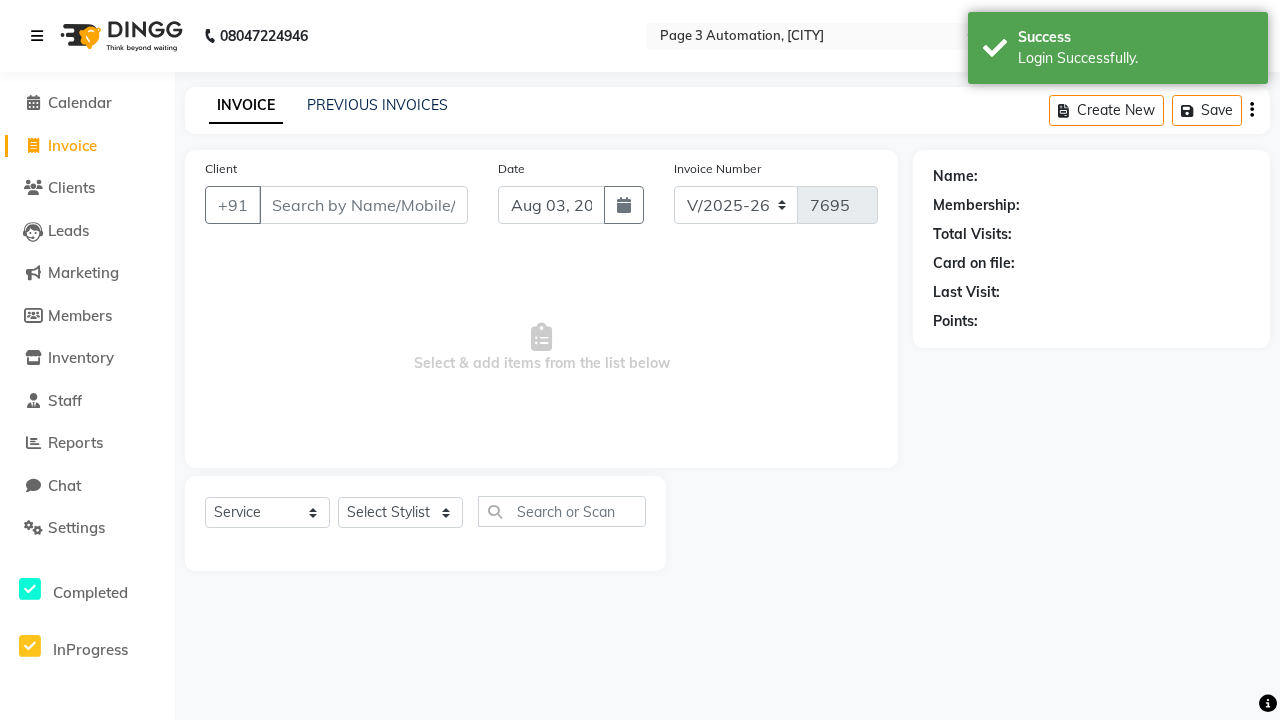 click at bounding box center [37, 36] 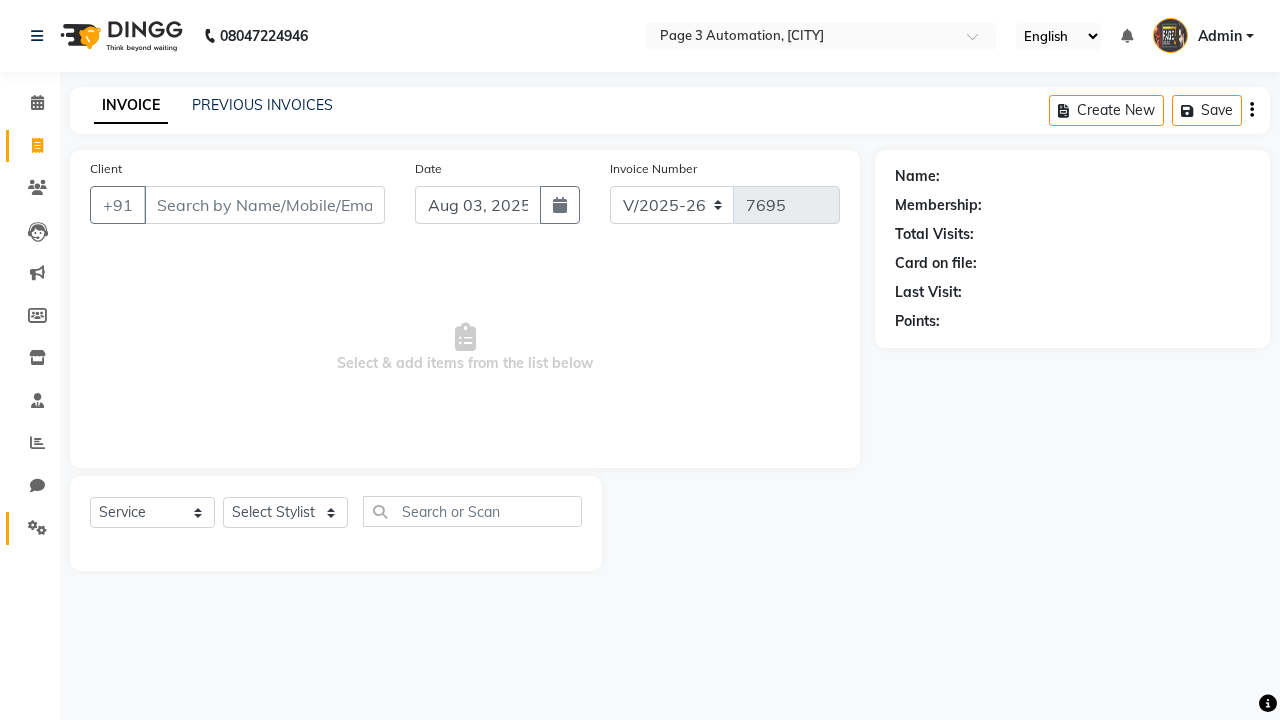 click 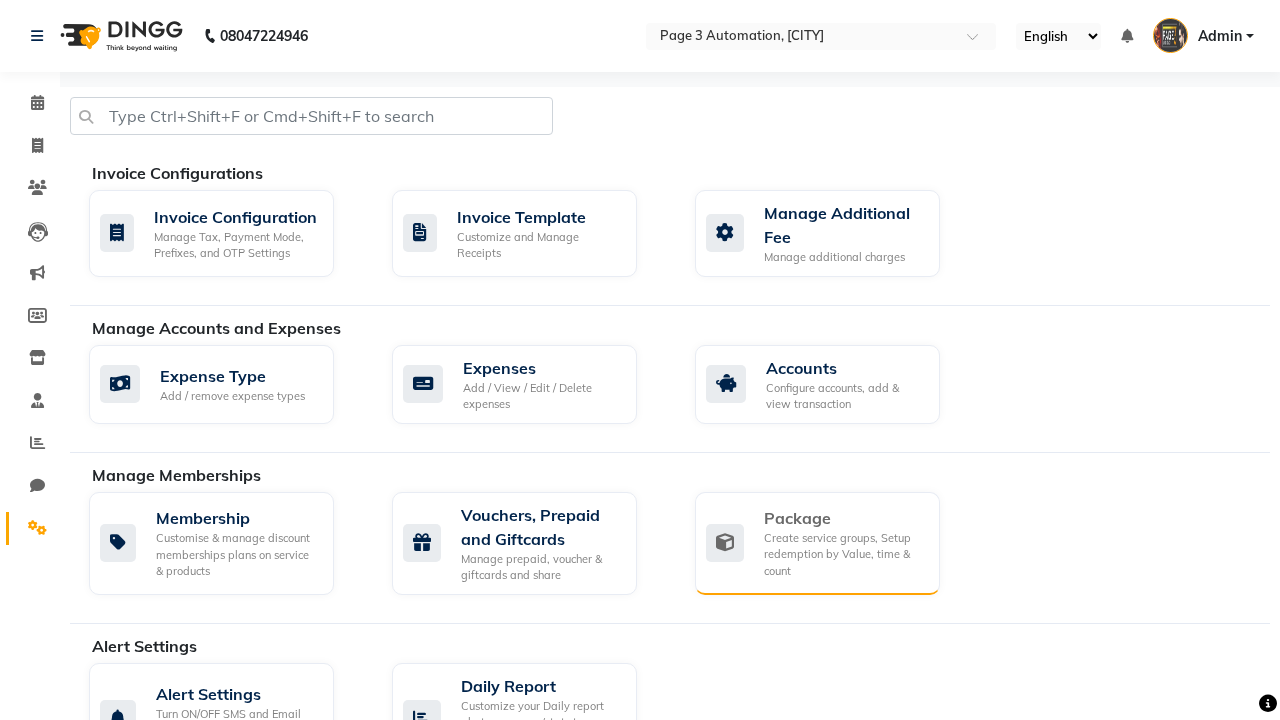 click on "Package" 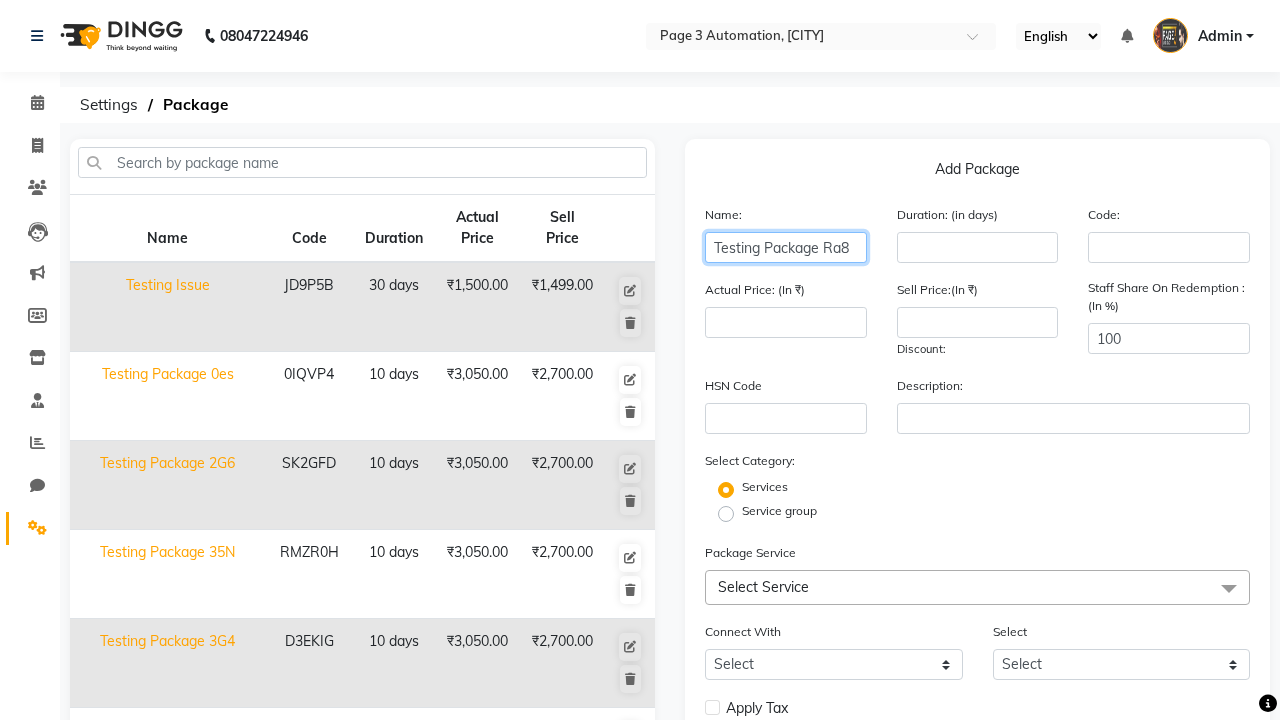 type on "Testing Package Ra8" 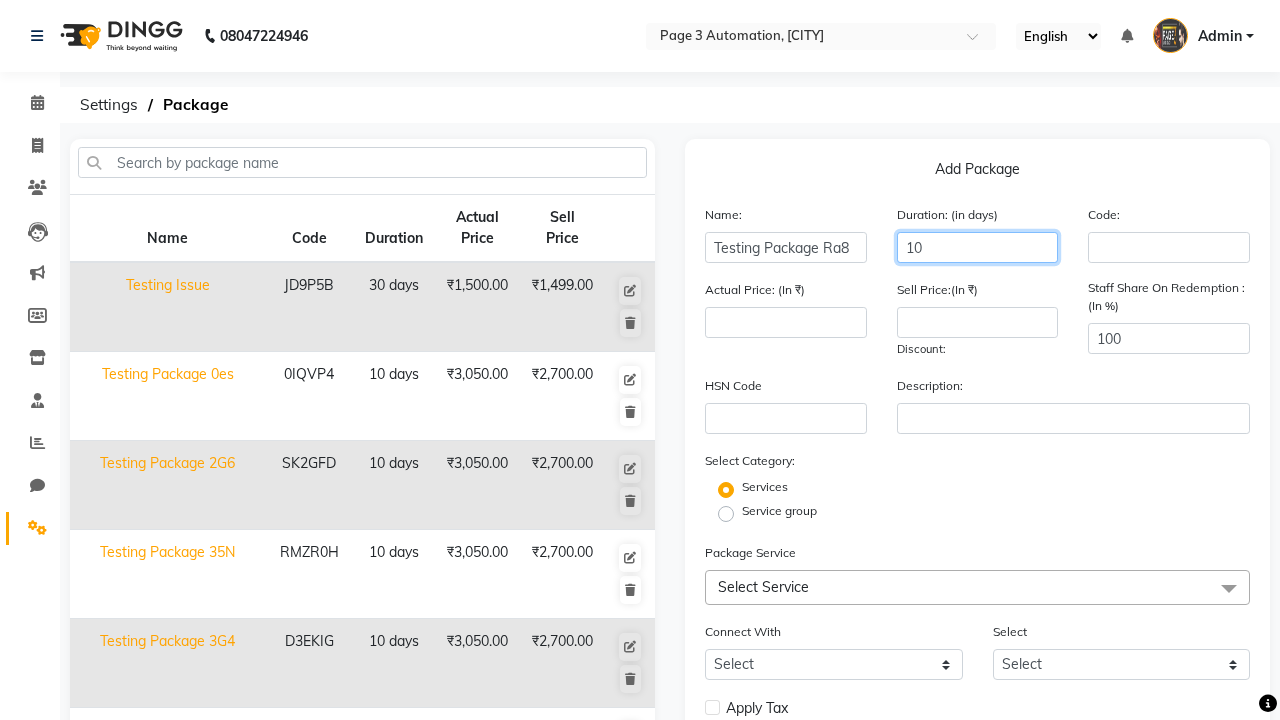 type on "10" 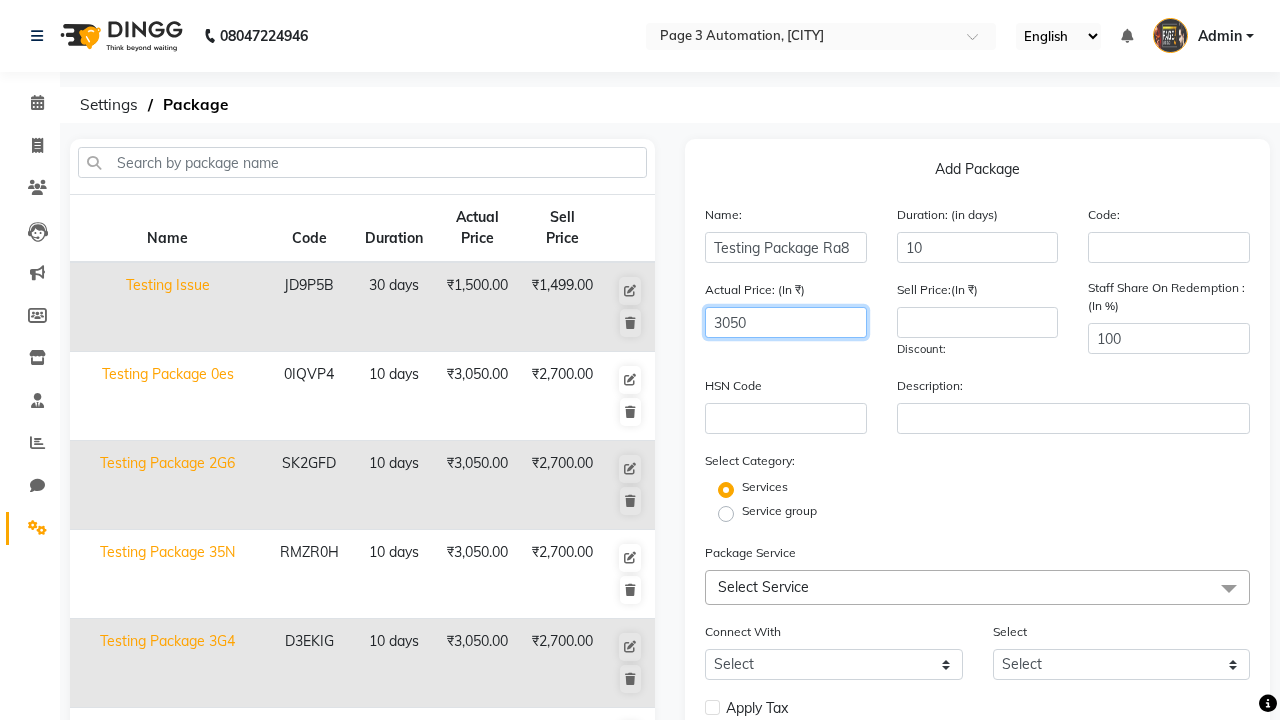 type on "3050" 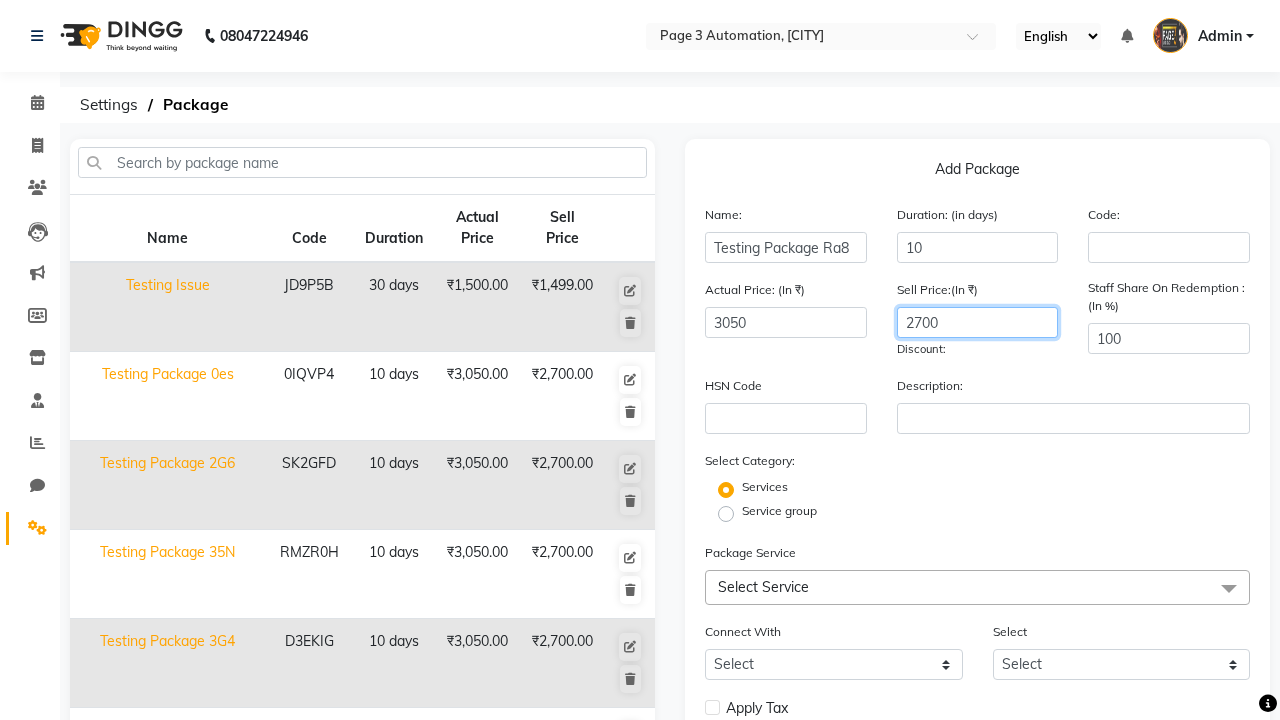 type on "2700" 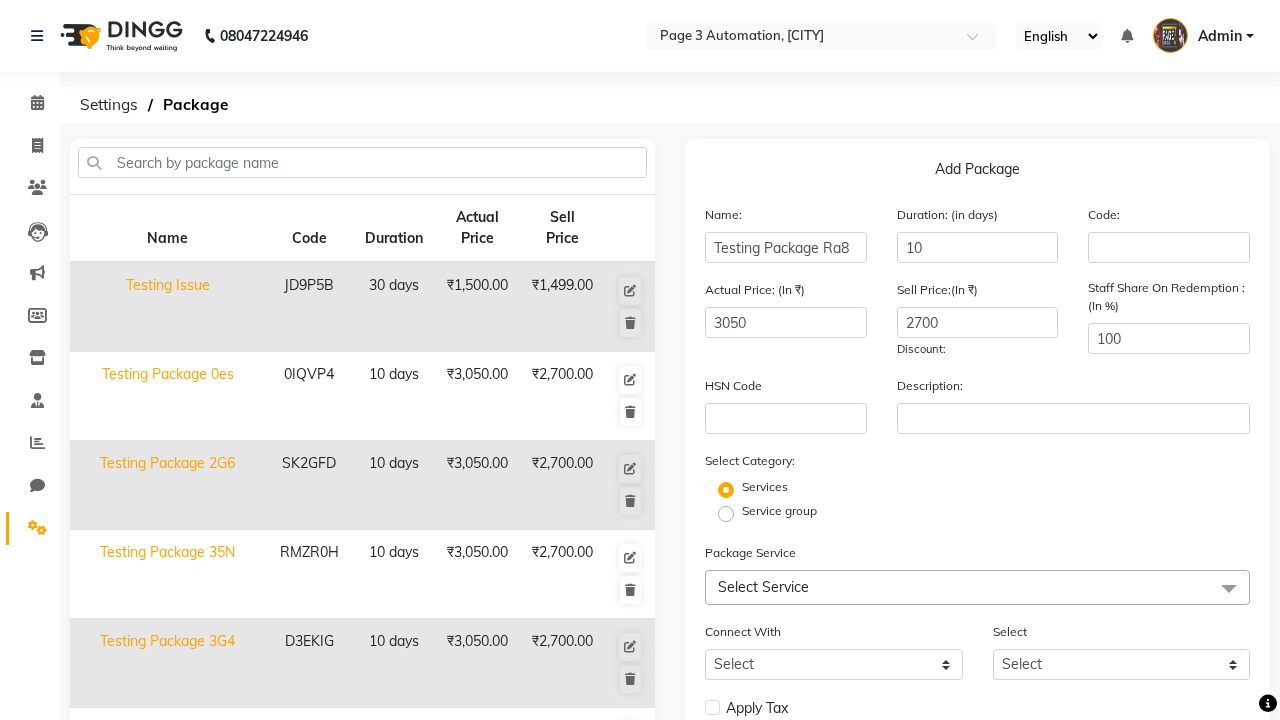click on "Service group" 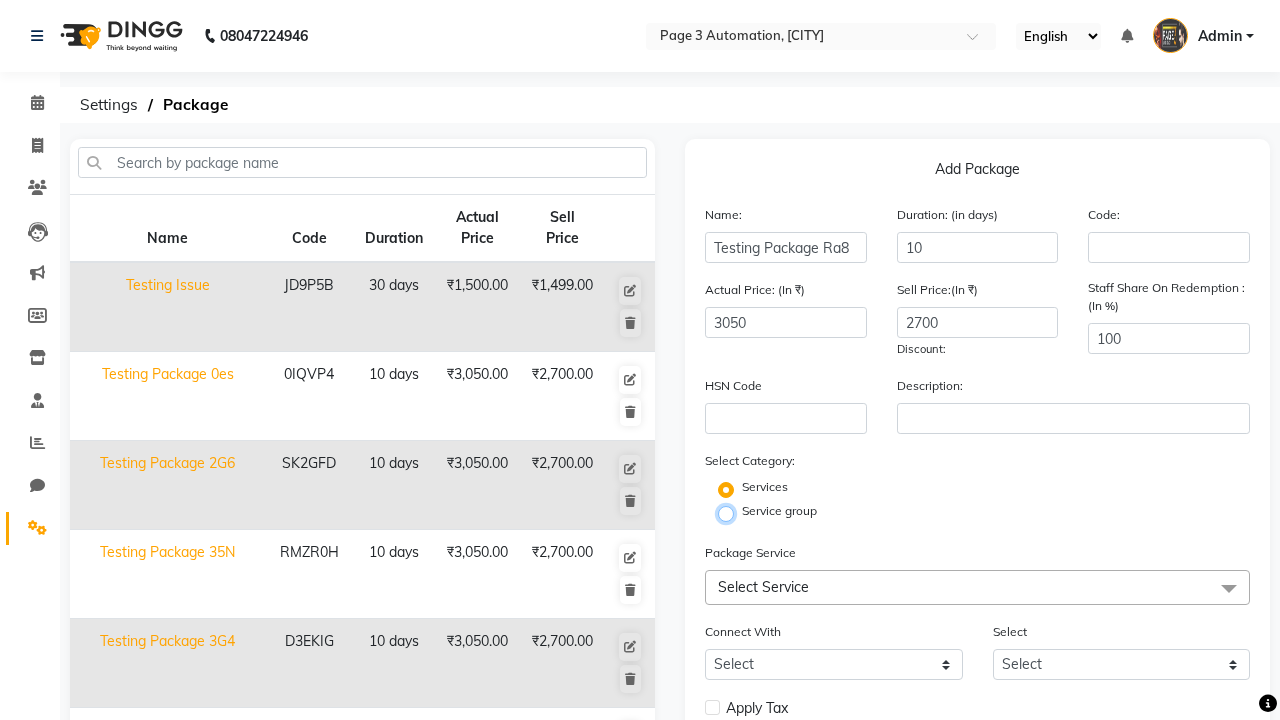 click on "Service group" at bounding box center (732, 512) 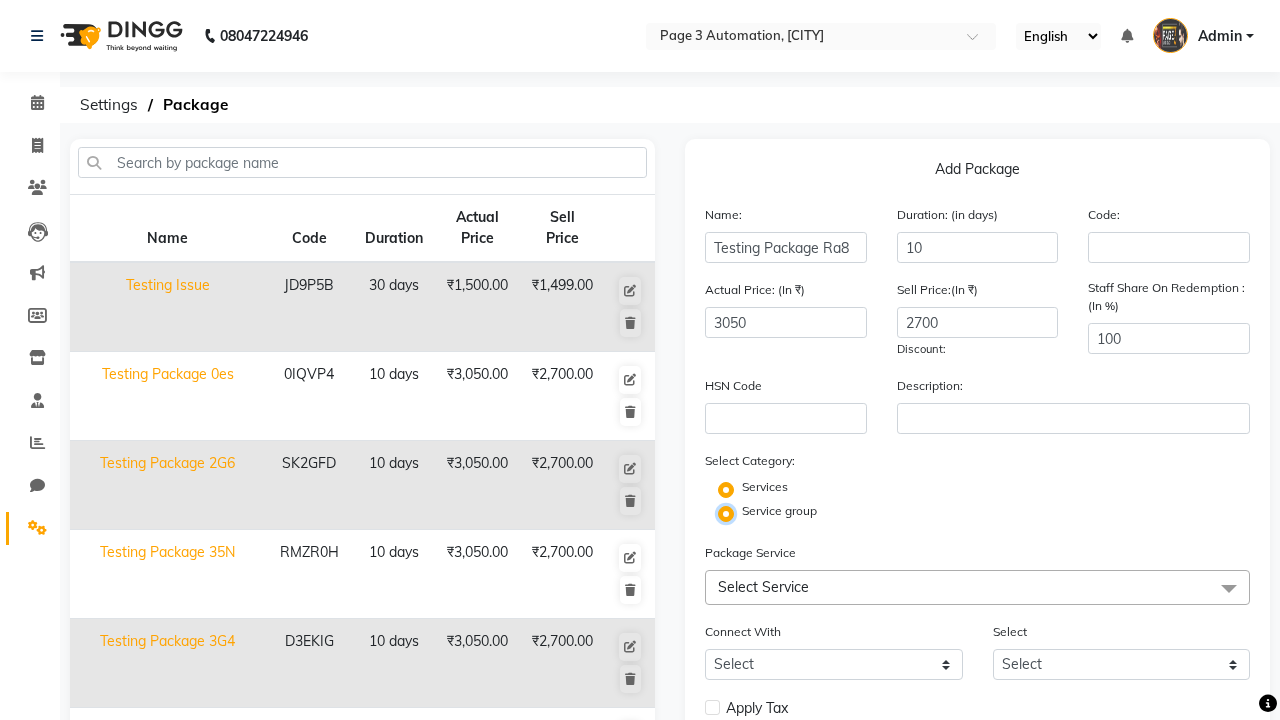 radio on "false" 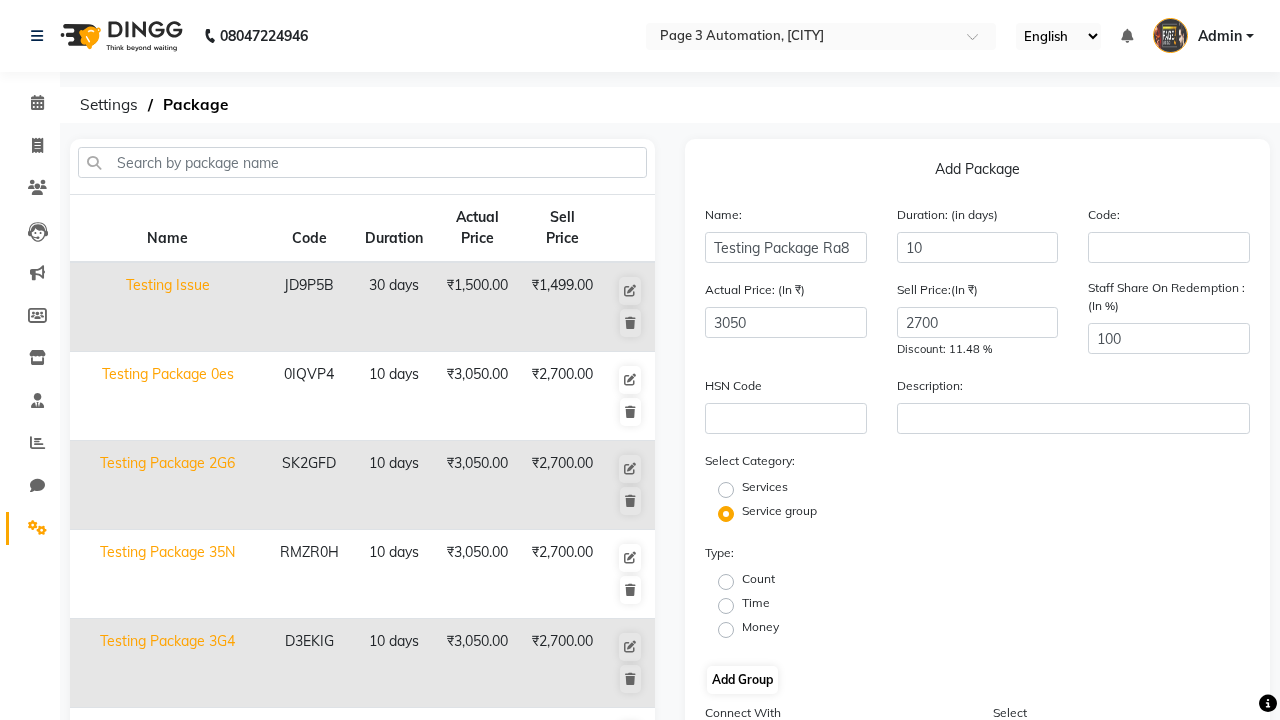 click on "Time" 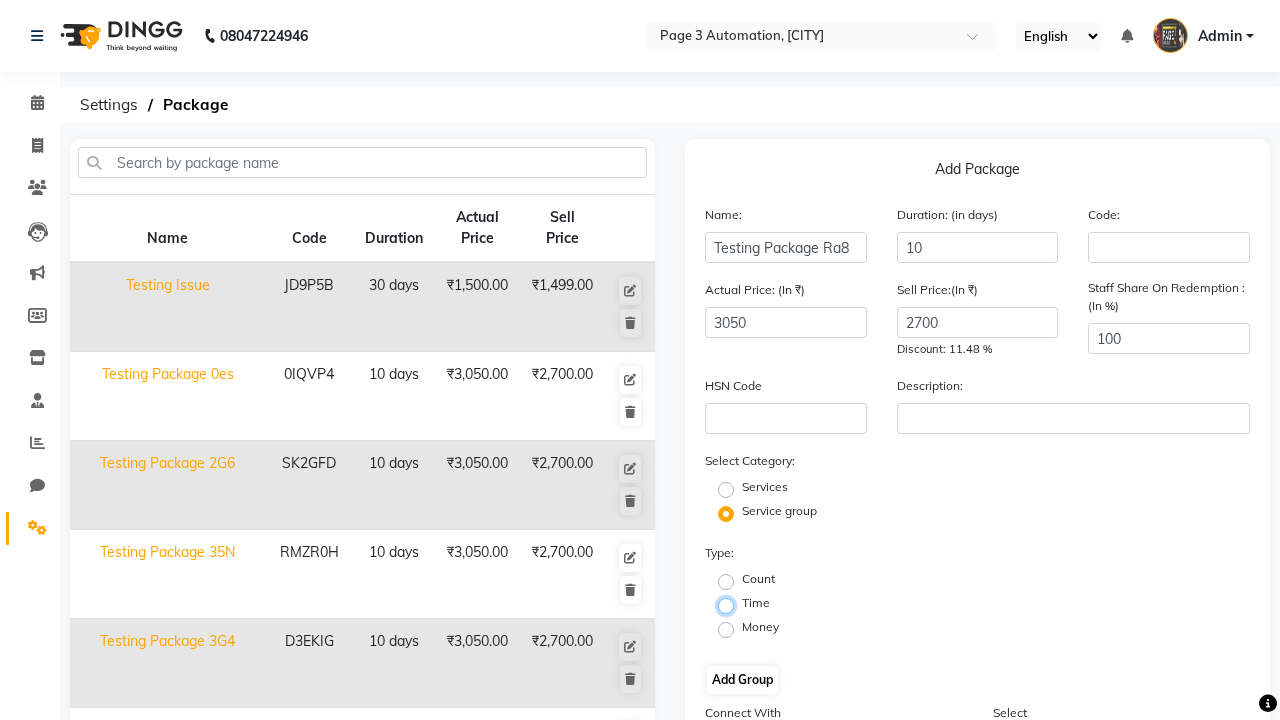 click on "Time" at bounding box center [732, 604] 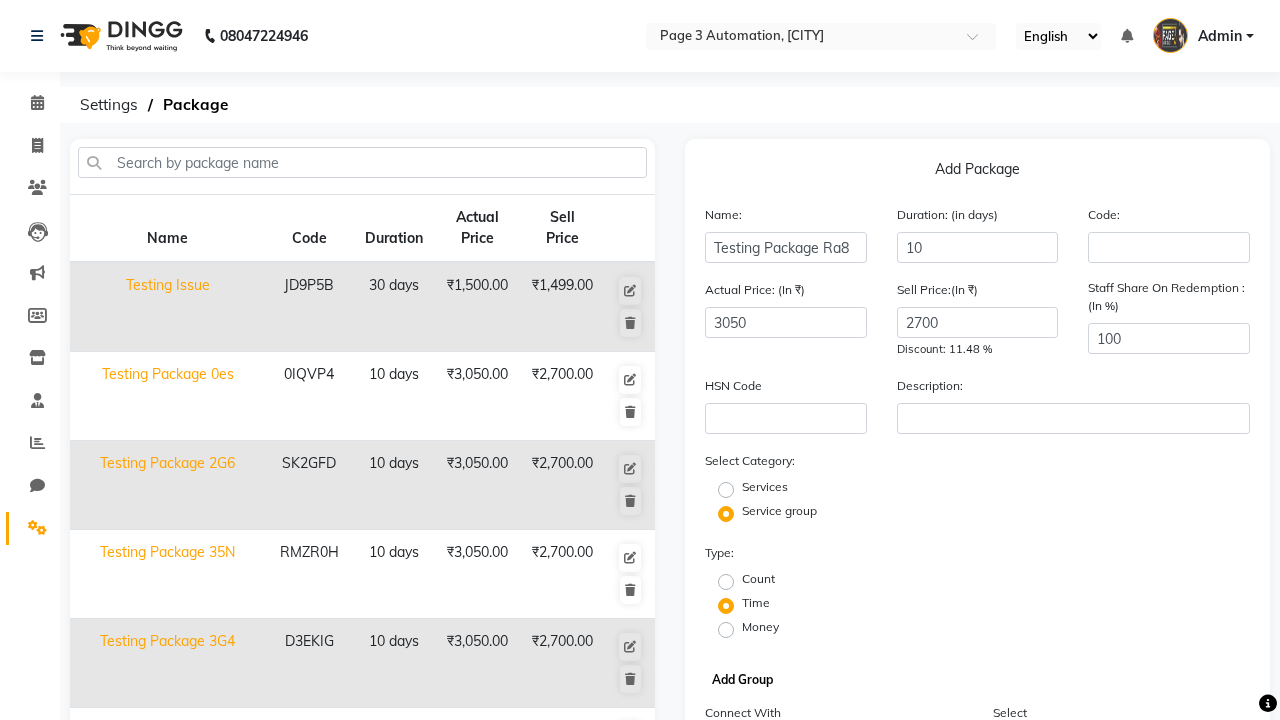 click on "Add Group" 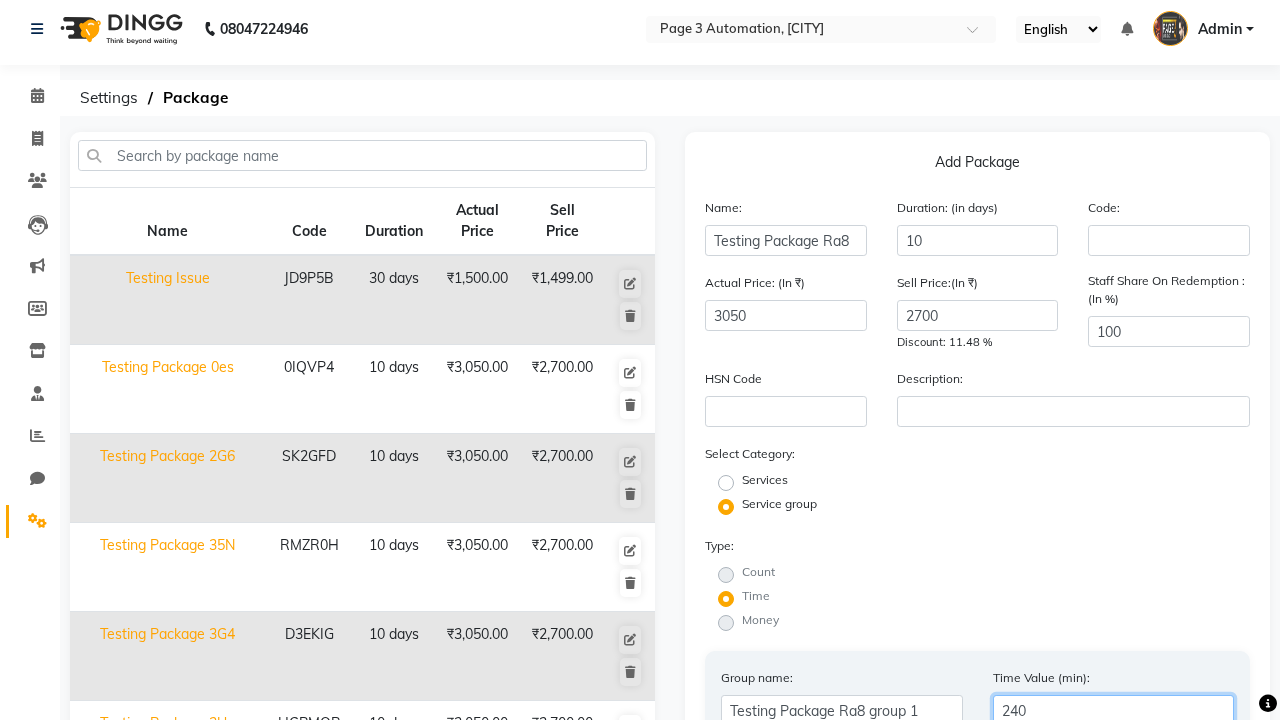 type on "240" 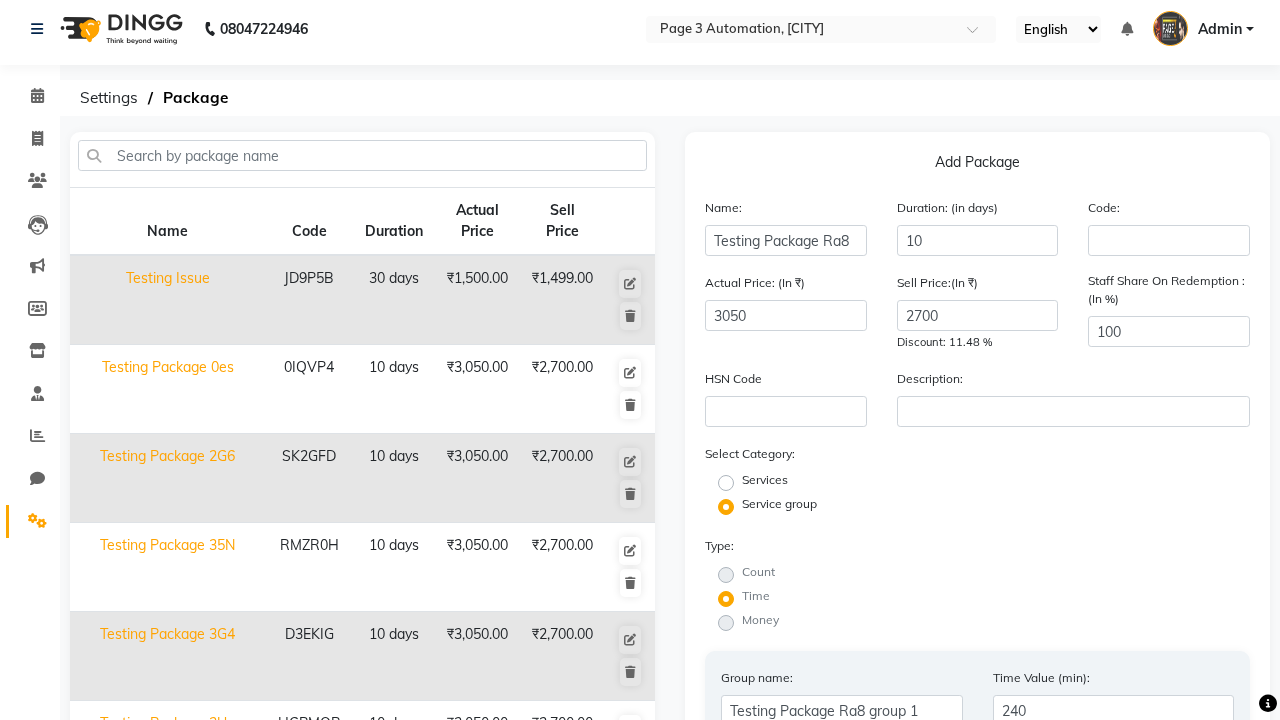 click on "All Services" 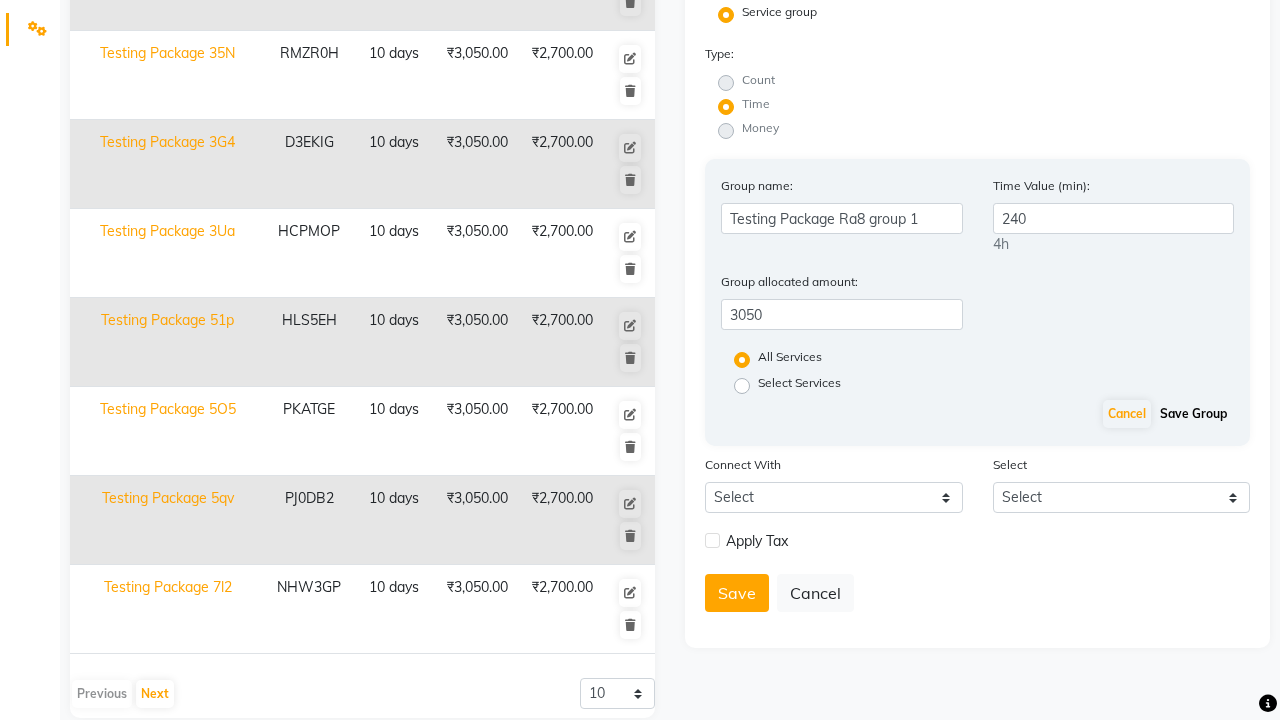 click on "Save Group" 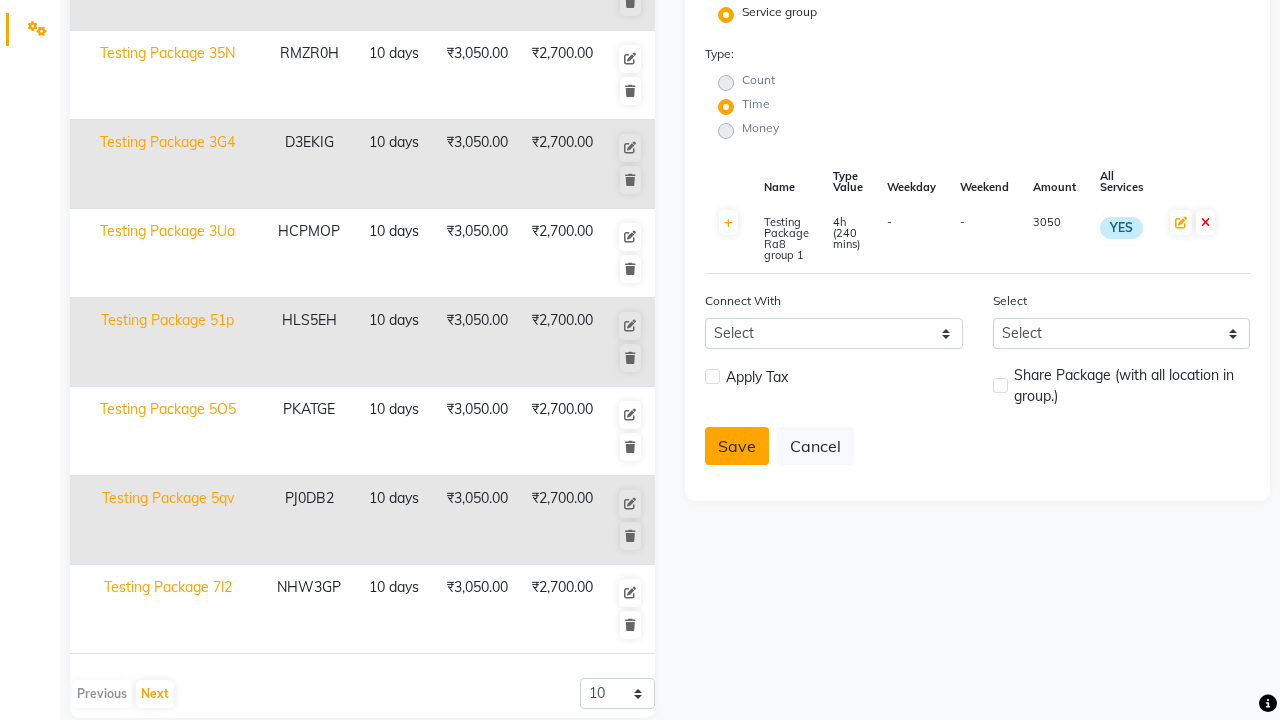 click 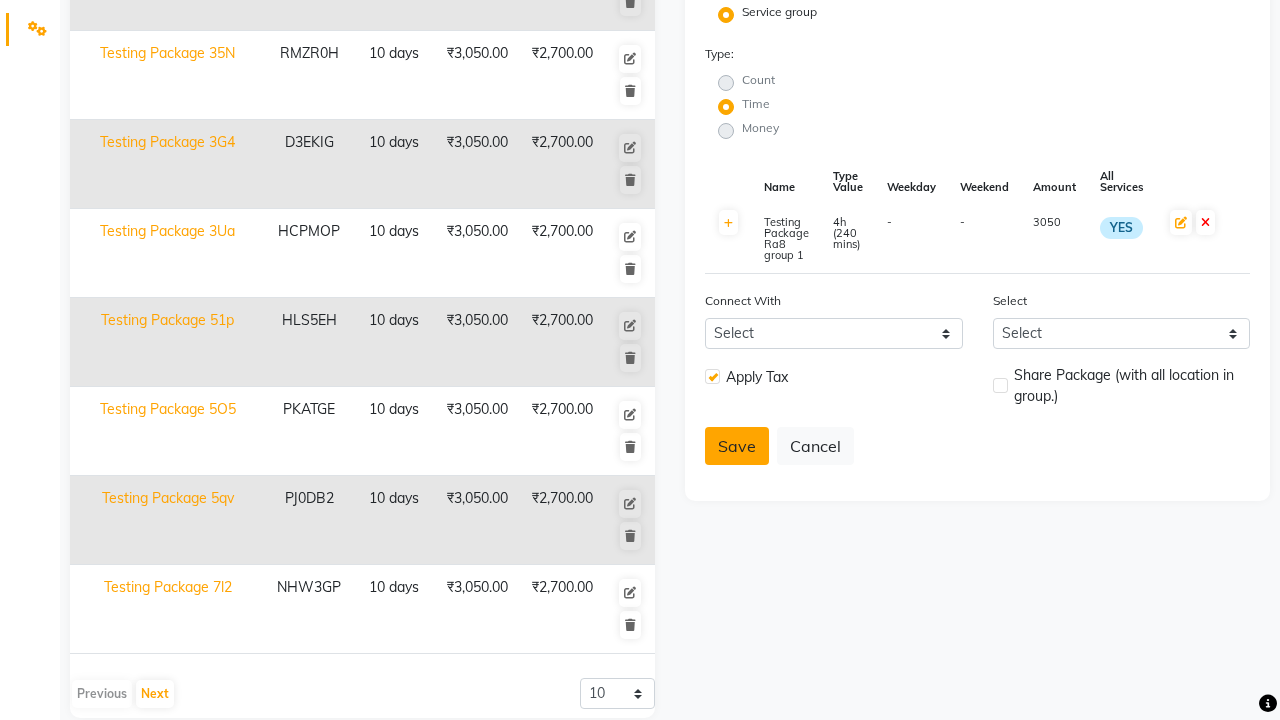 click 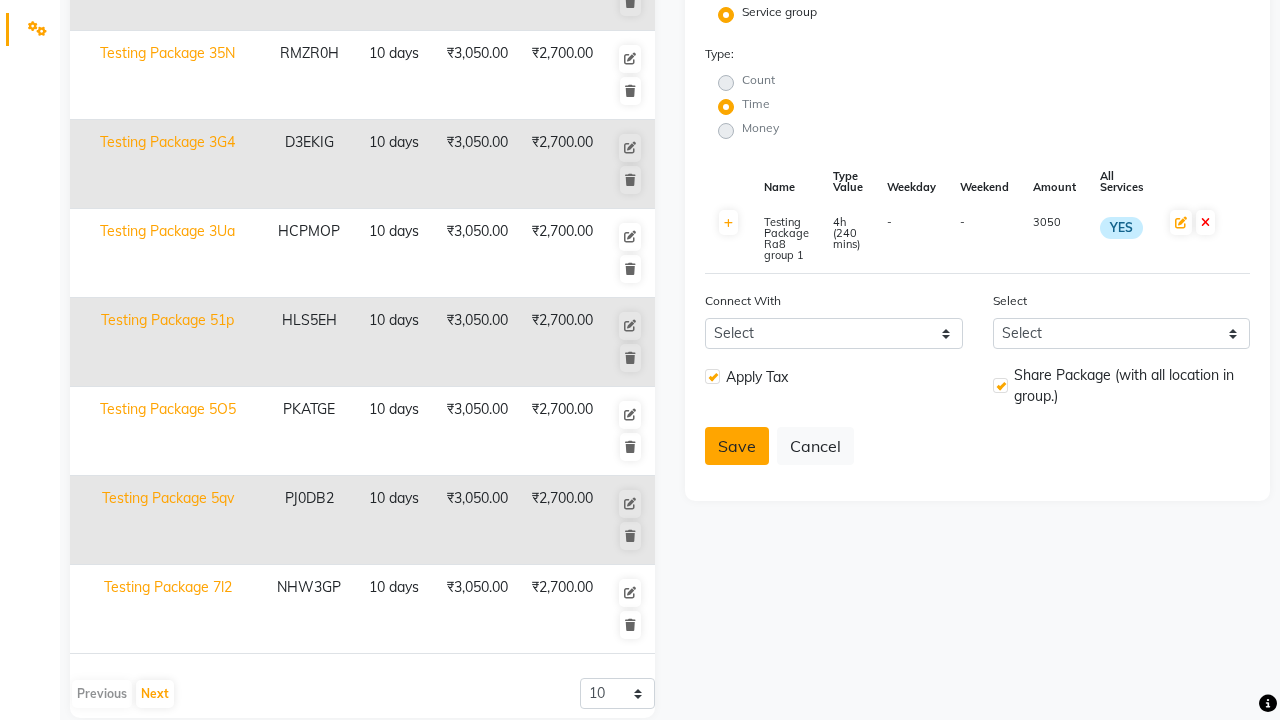 click on "Save" 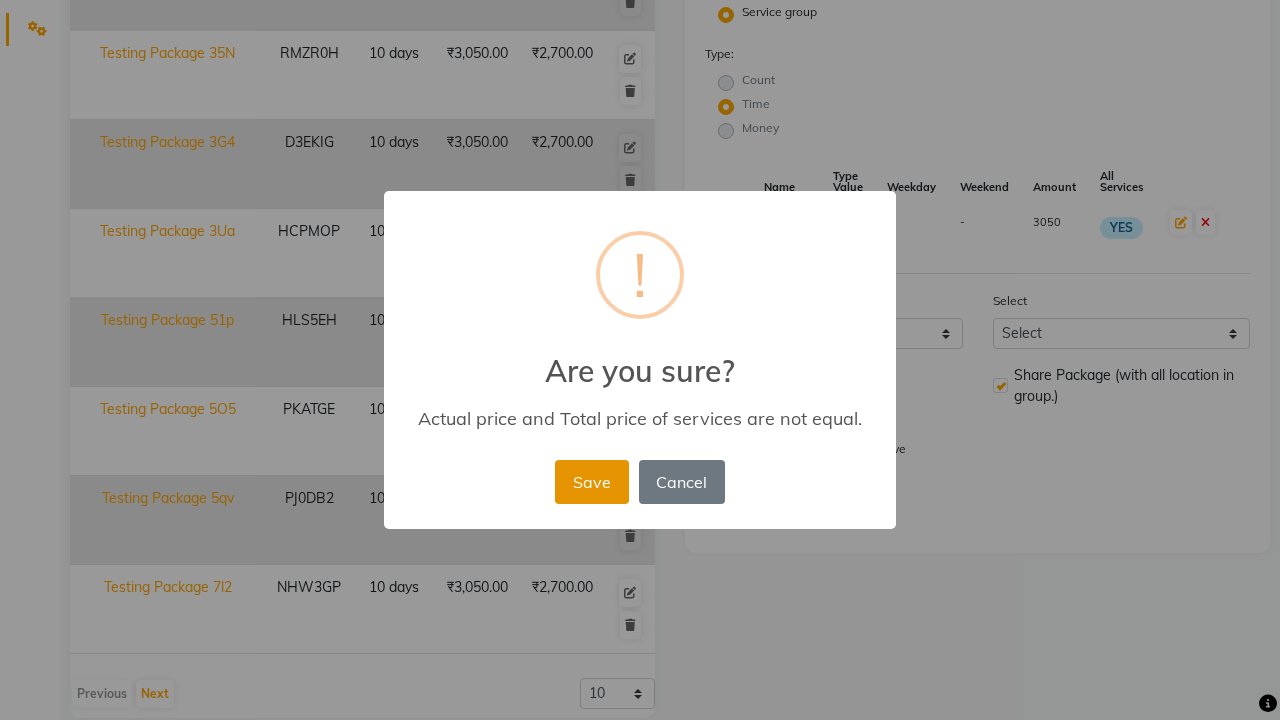 click on "Save" at bounding box center [591, 482] 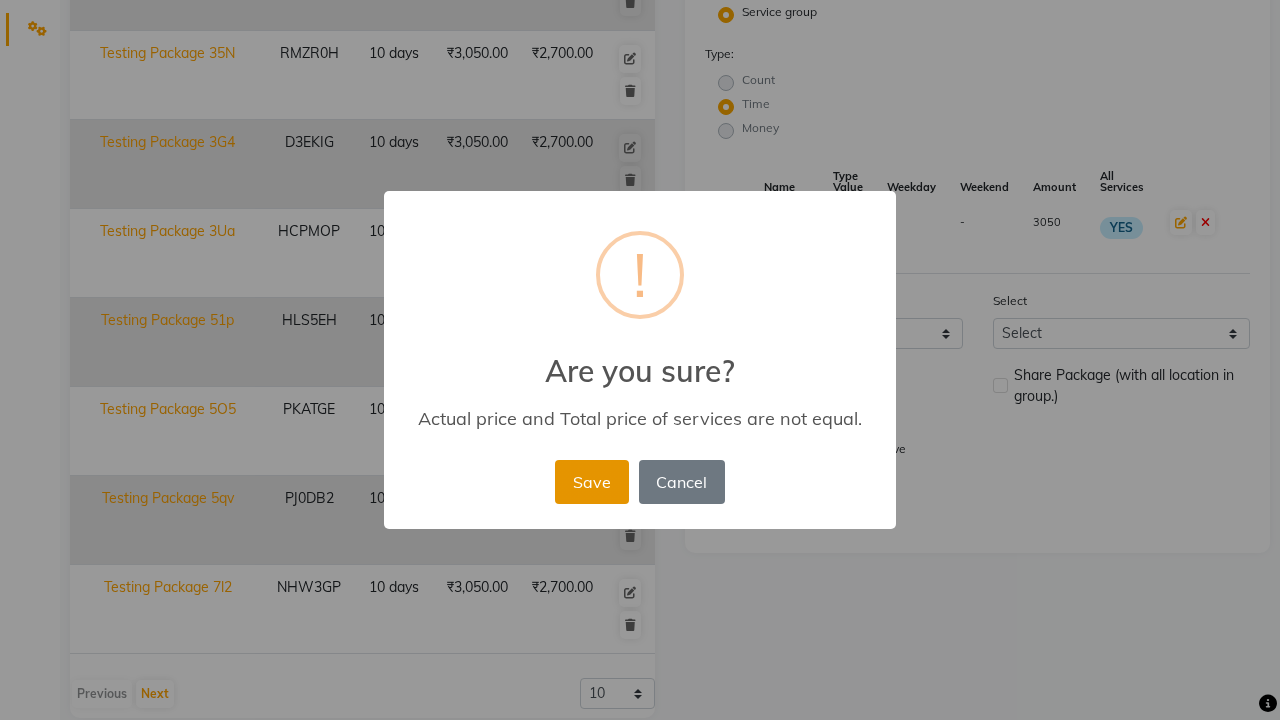 type 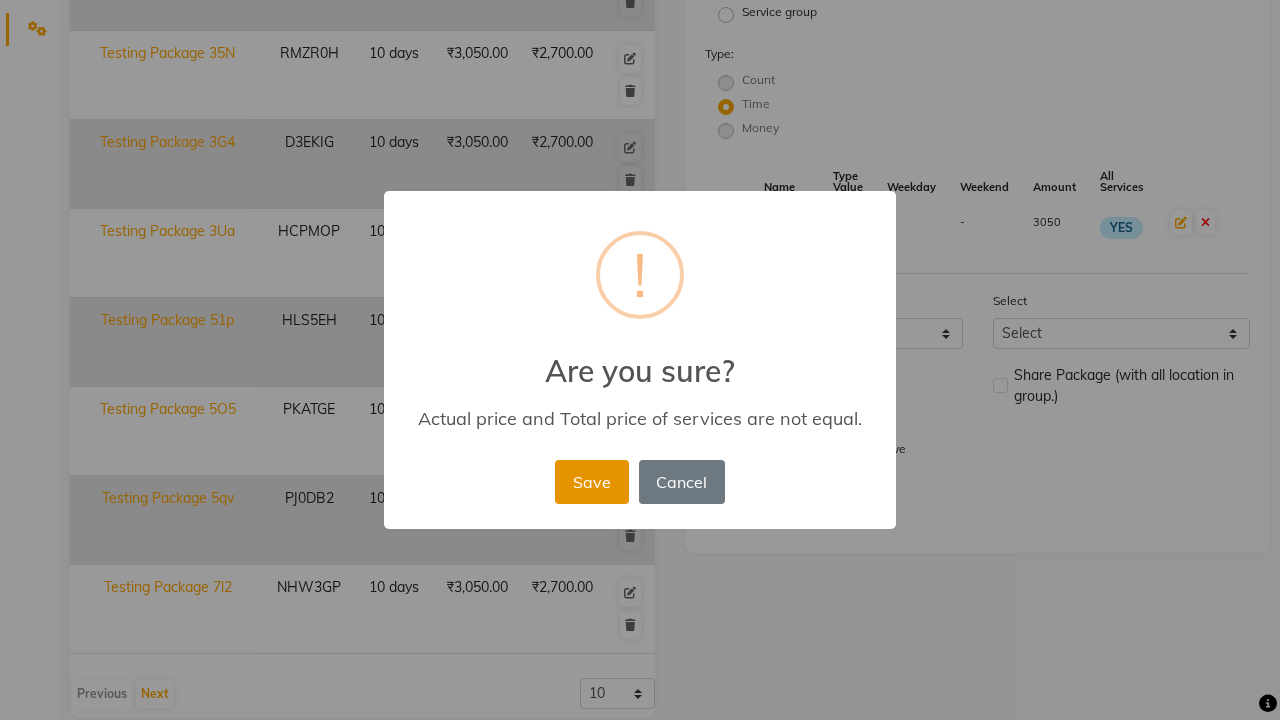 select 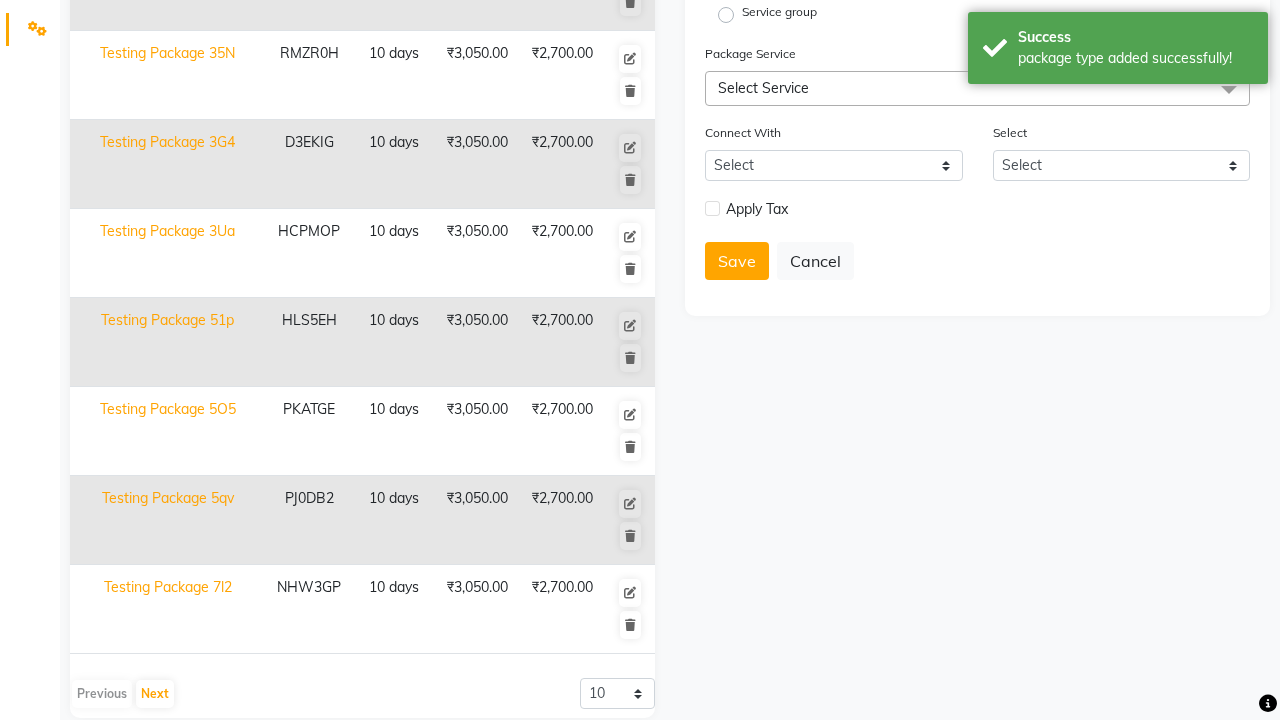 click on "package type added successfully!" at bounding box center [1135, 58] 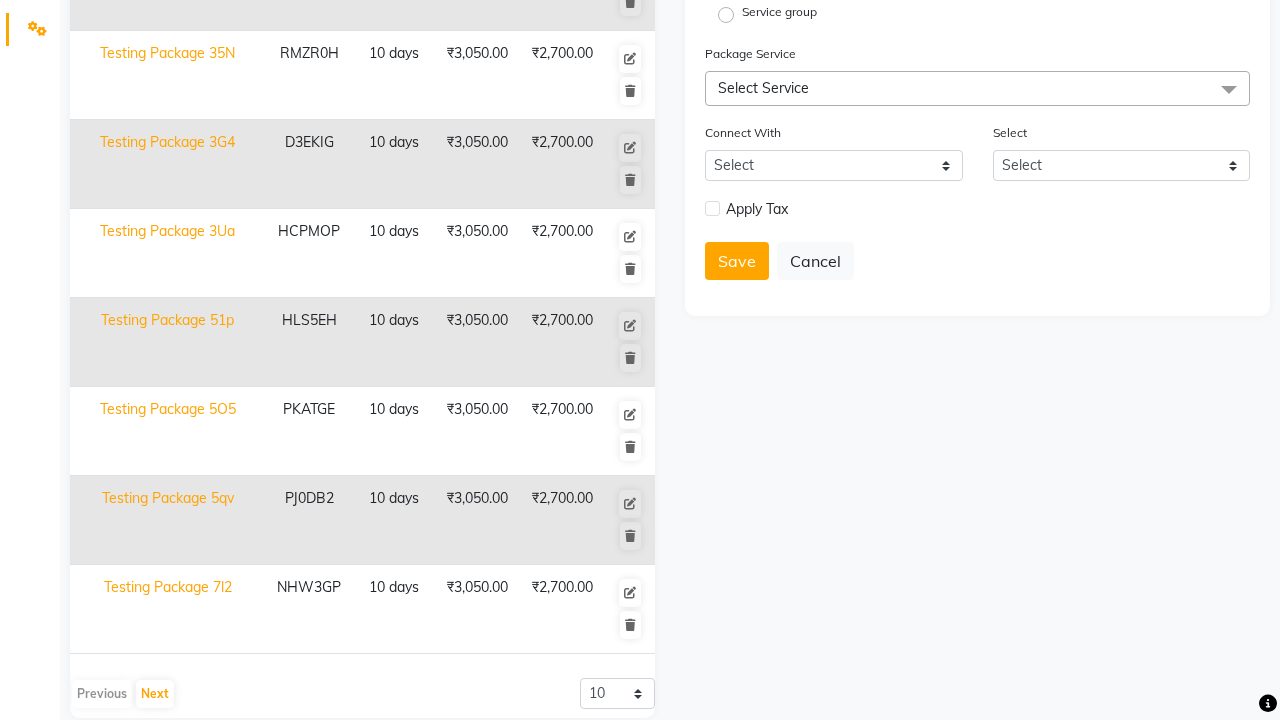 click at bounding box center (37, -463) 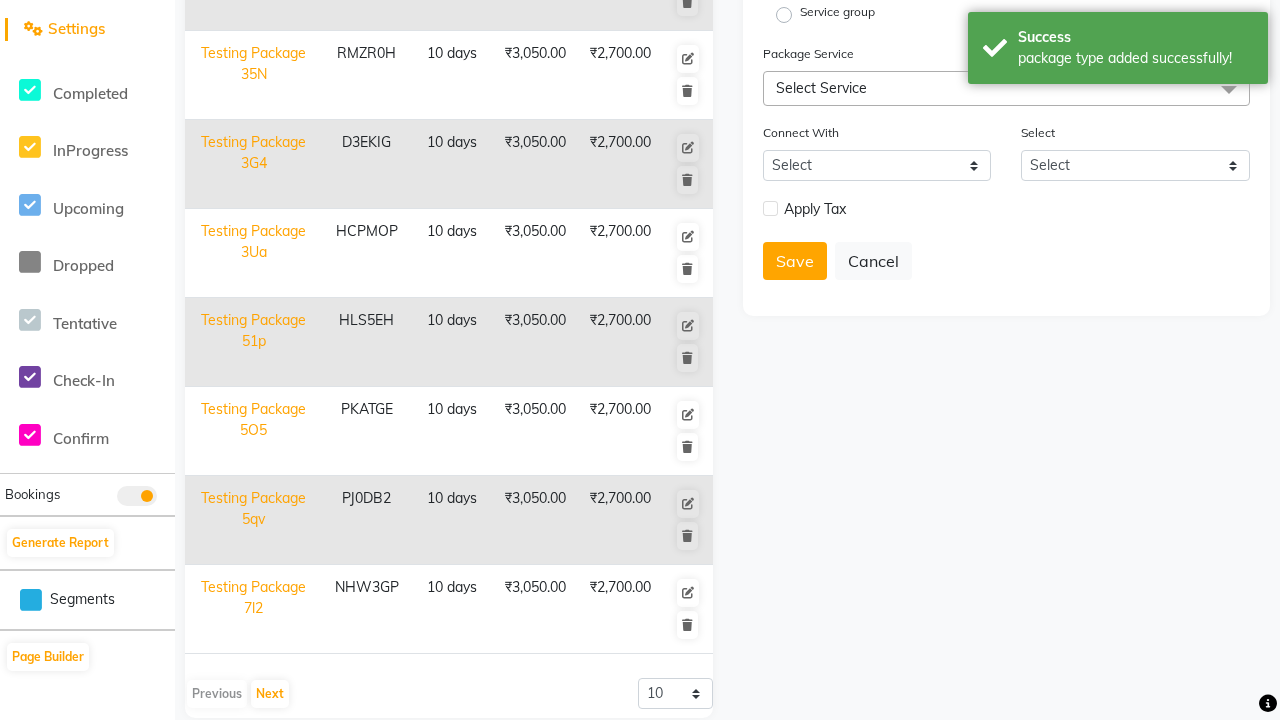 scroll, scrollTop: 0, scrollLeft: 0, axis: both 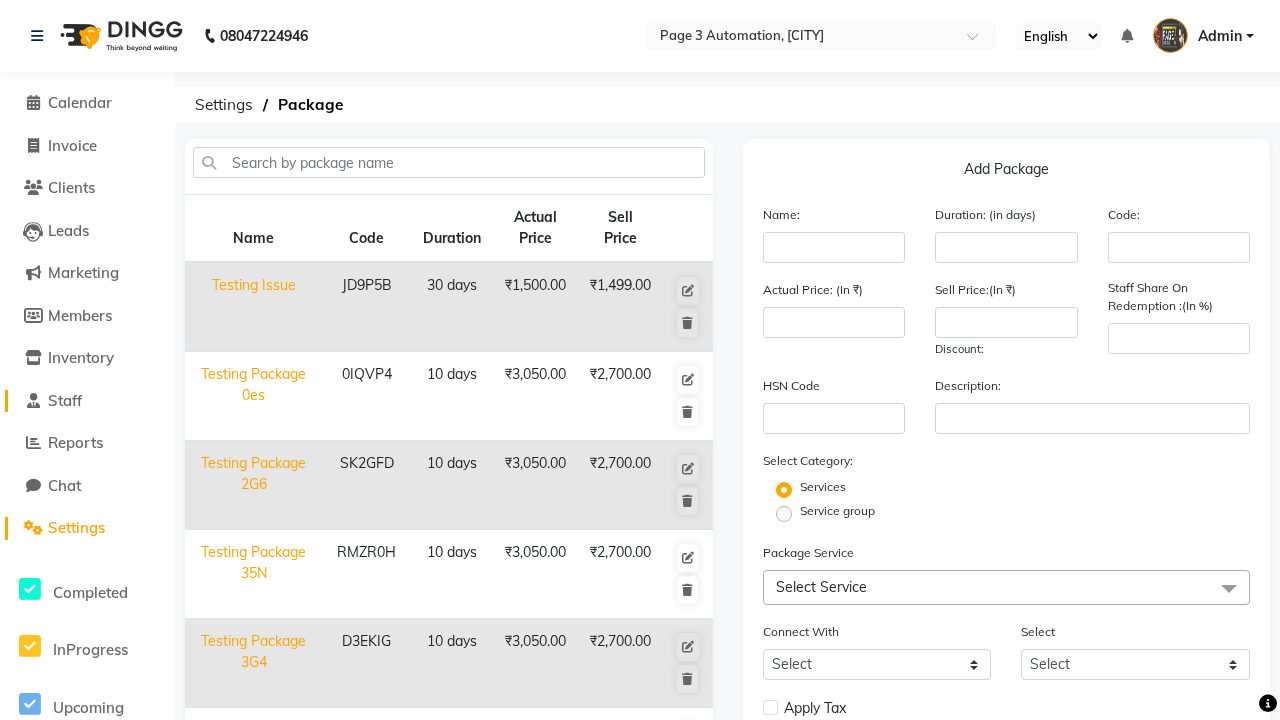 click on "Staff" 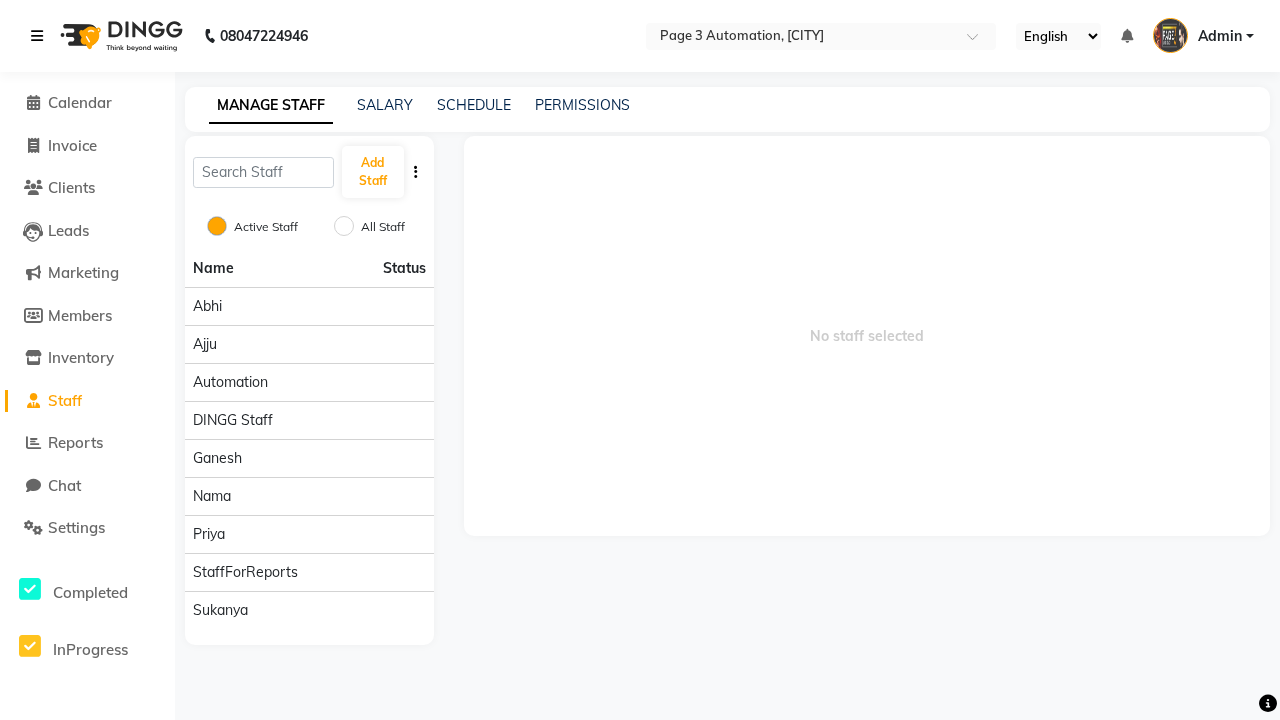 click at bounding box center (37, 36) 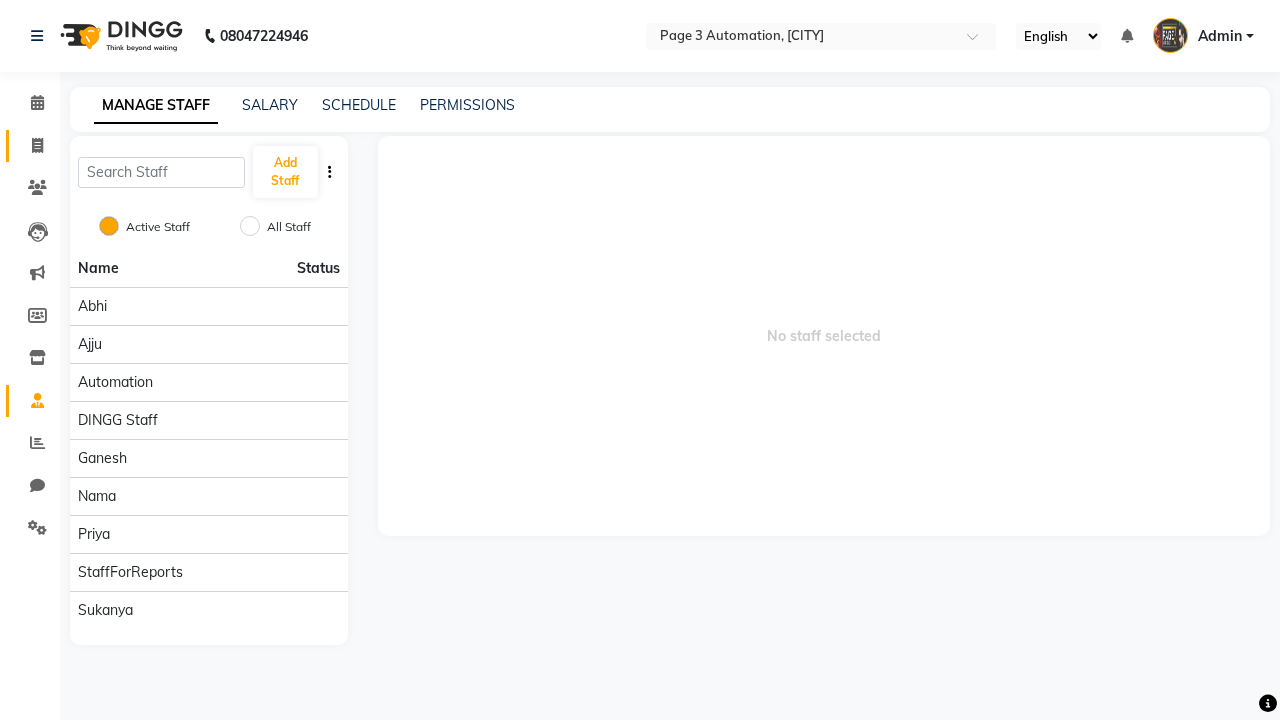 click 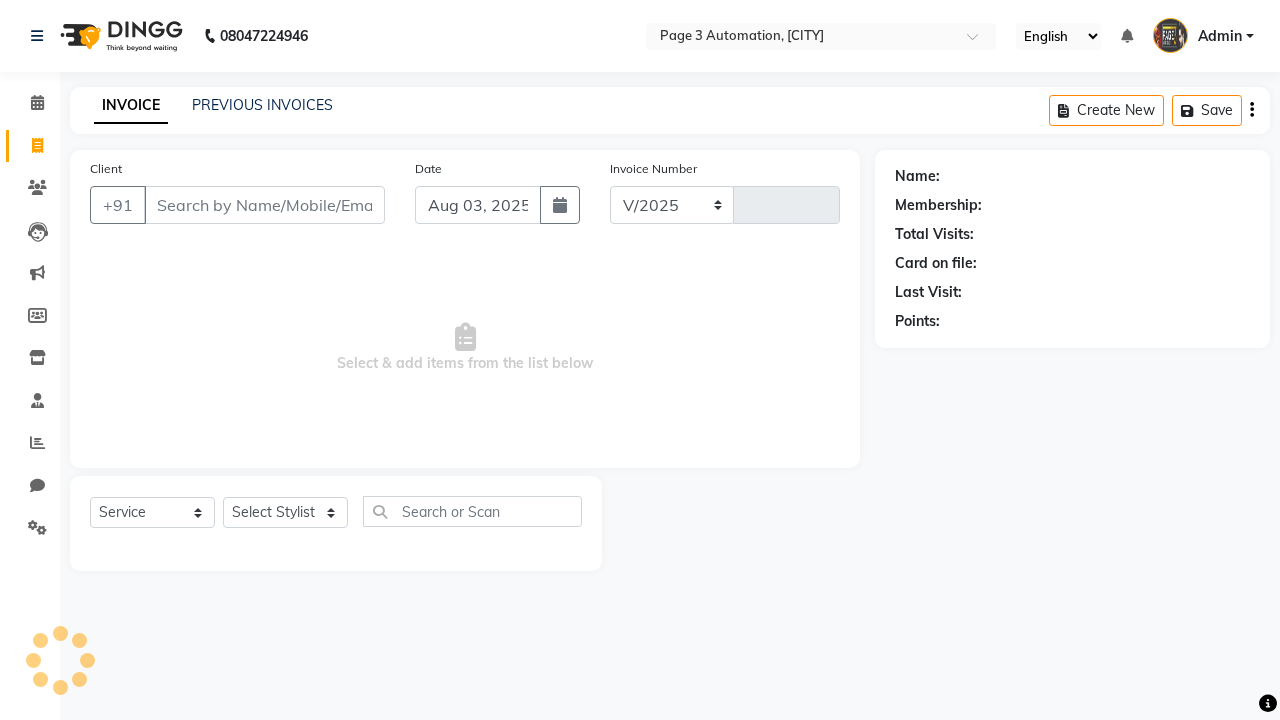 select on "2774" 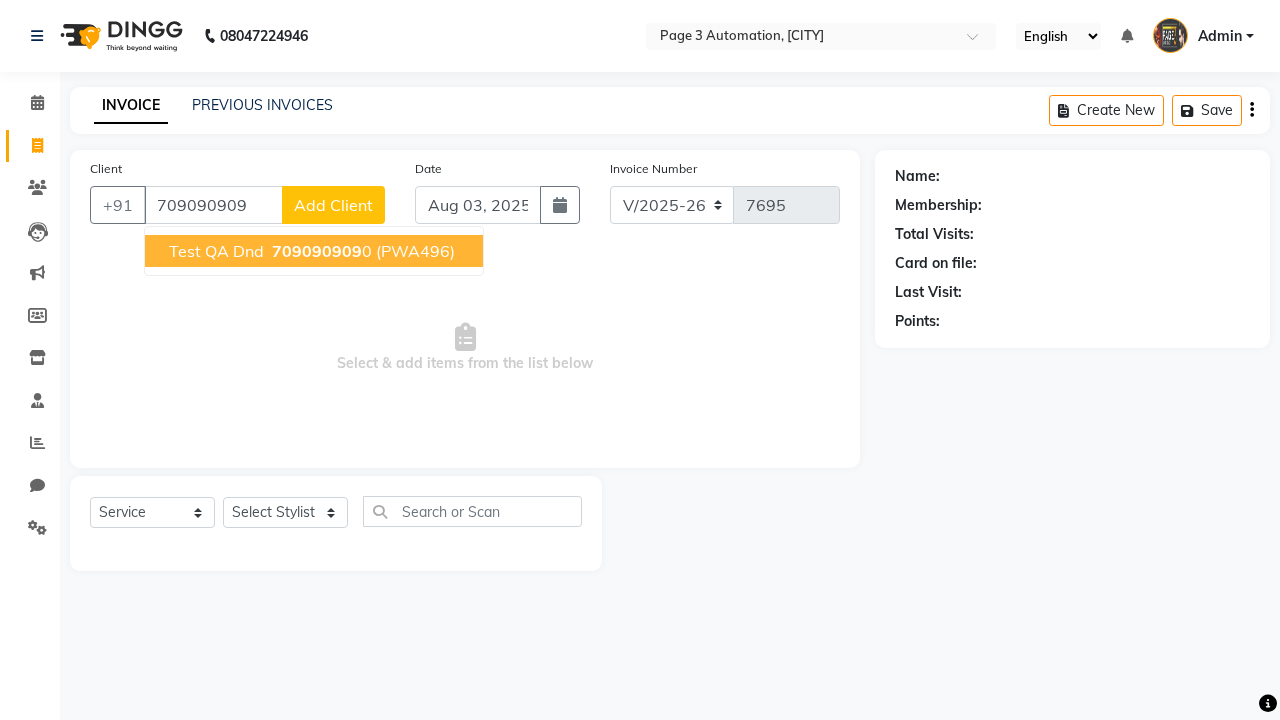 click on "709090909" at bounding box center (317, 251) 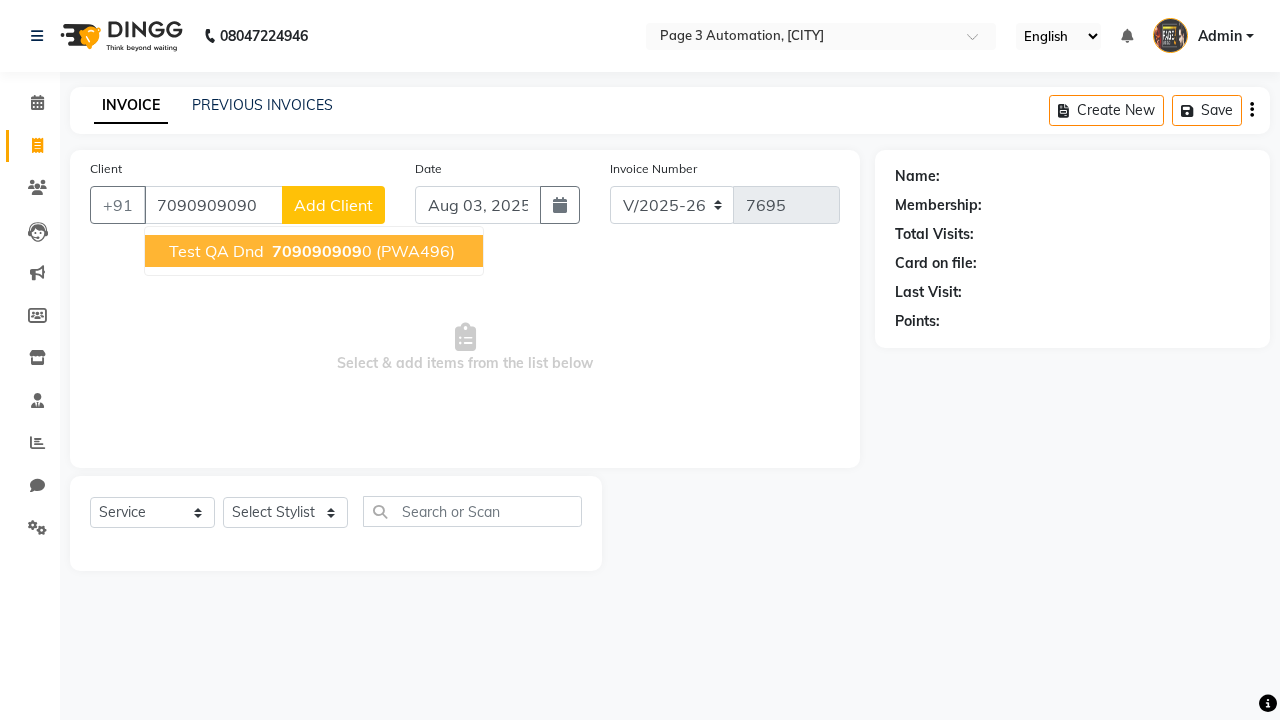 type on "7090909090" 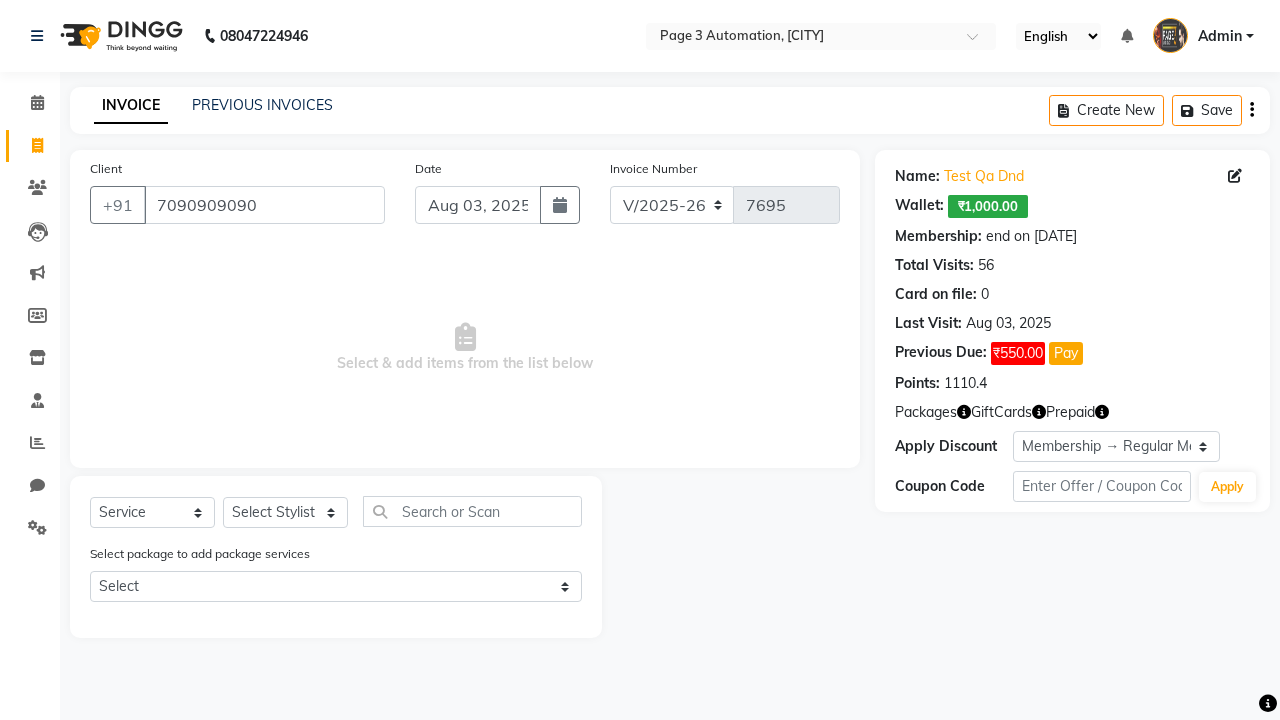 select on "0:" 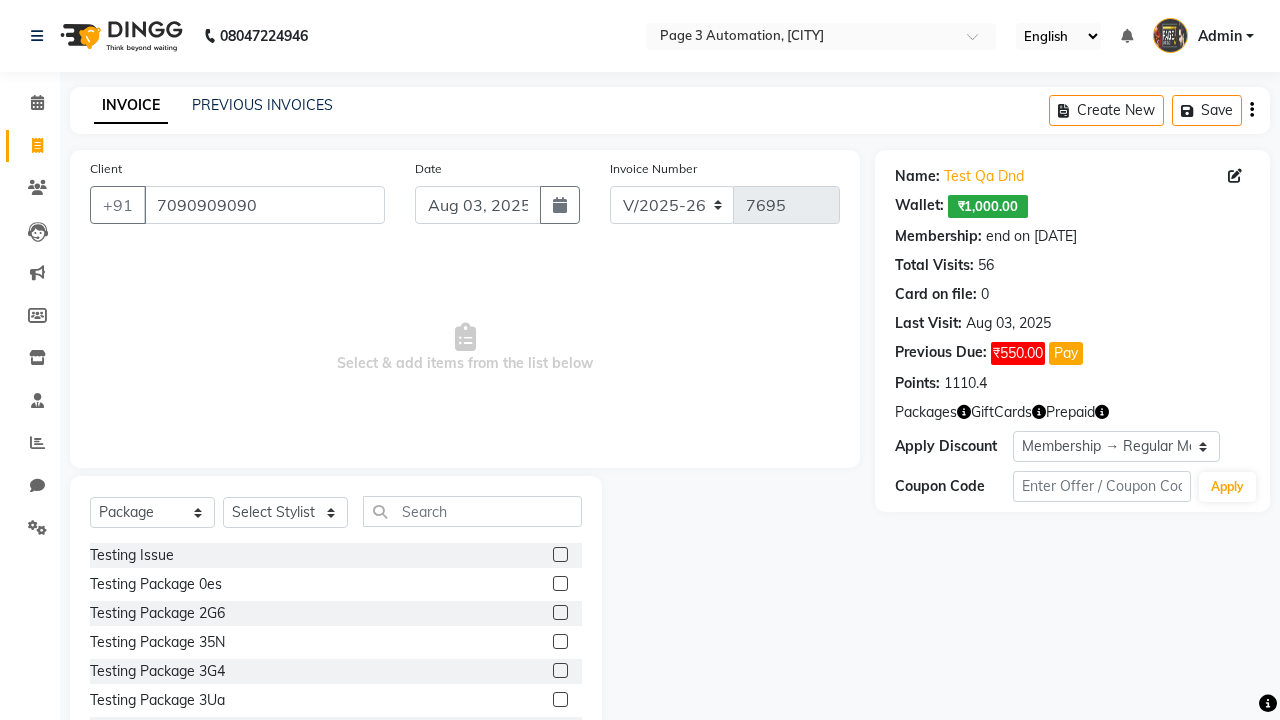 select on "71572" 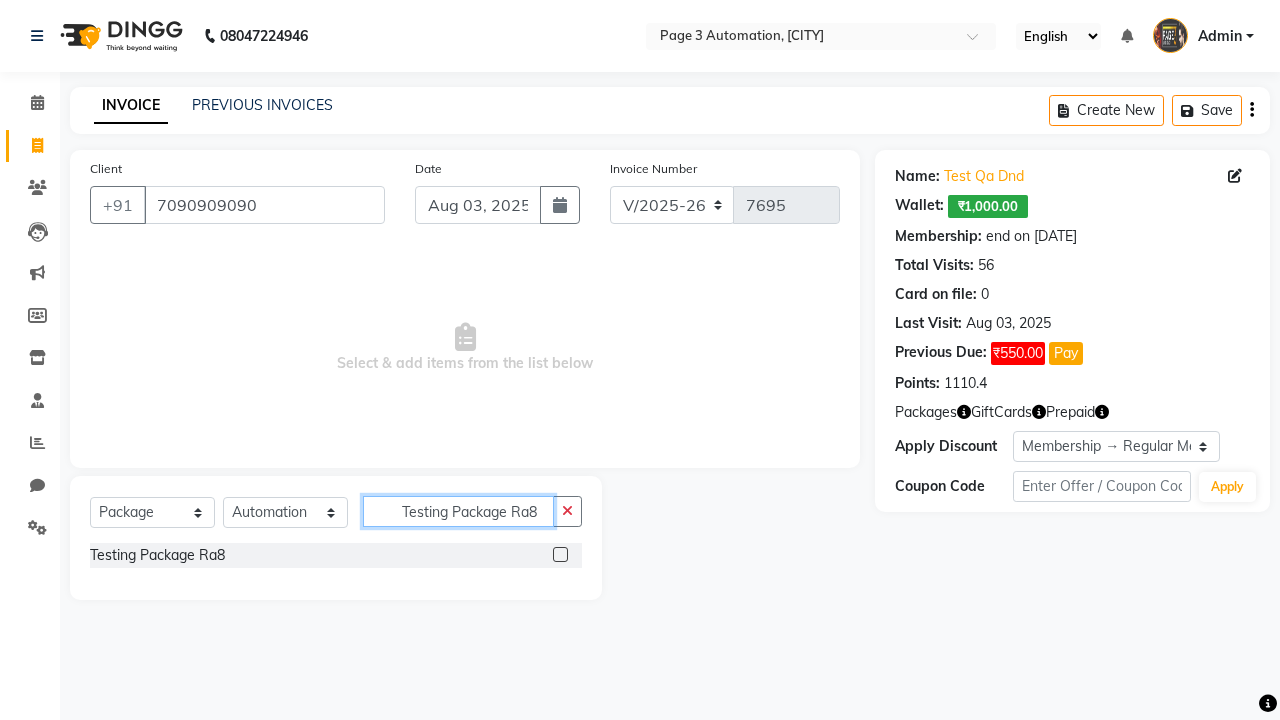 type on "Testing Package Ra8" 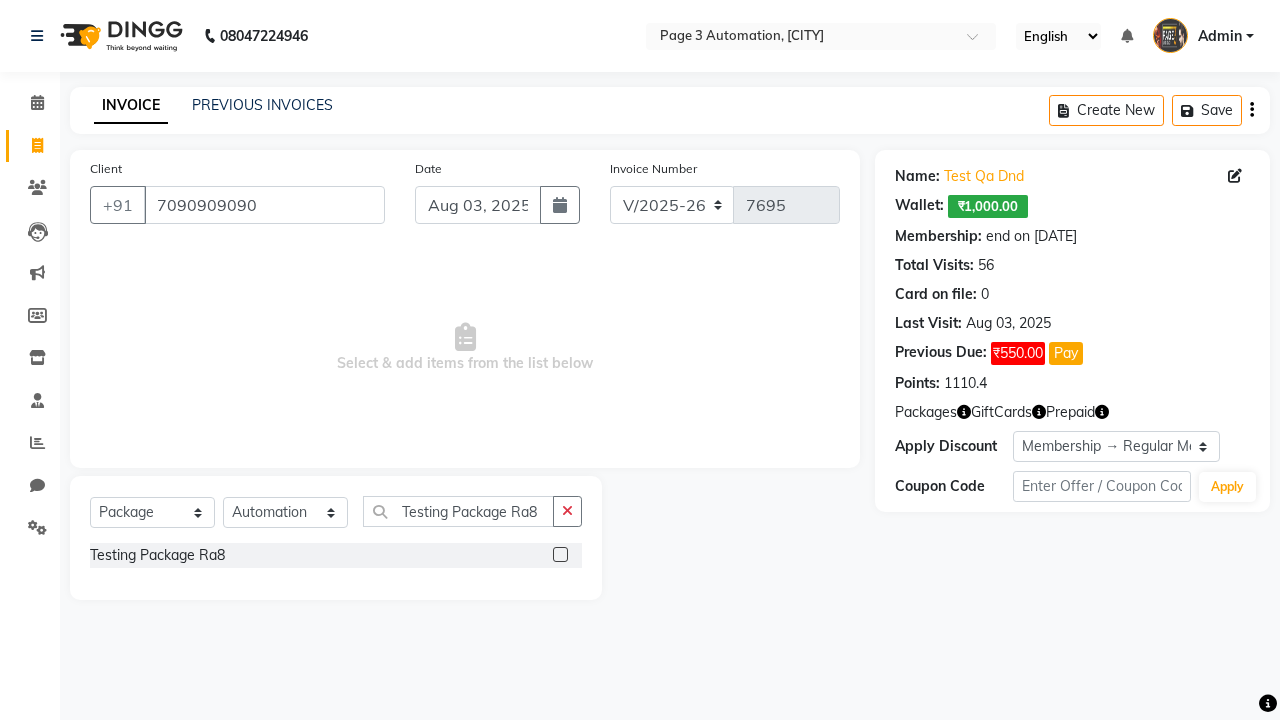 click 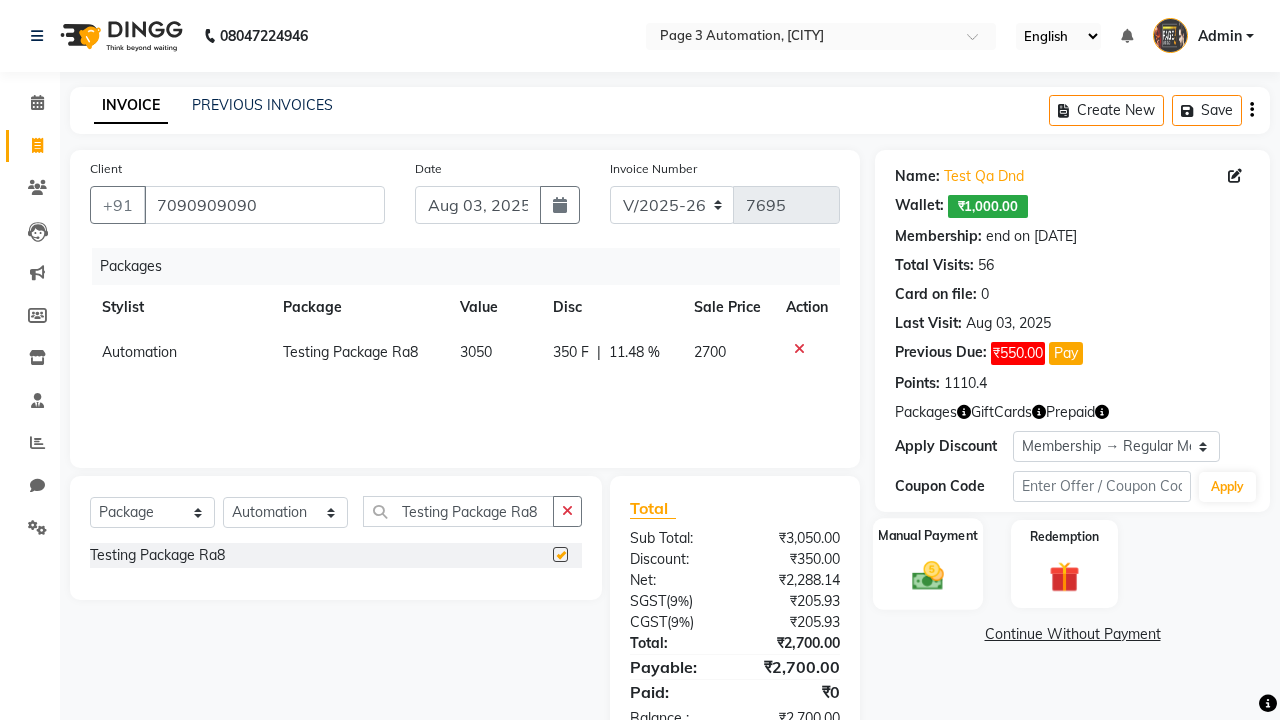 click 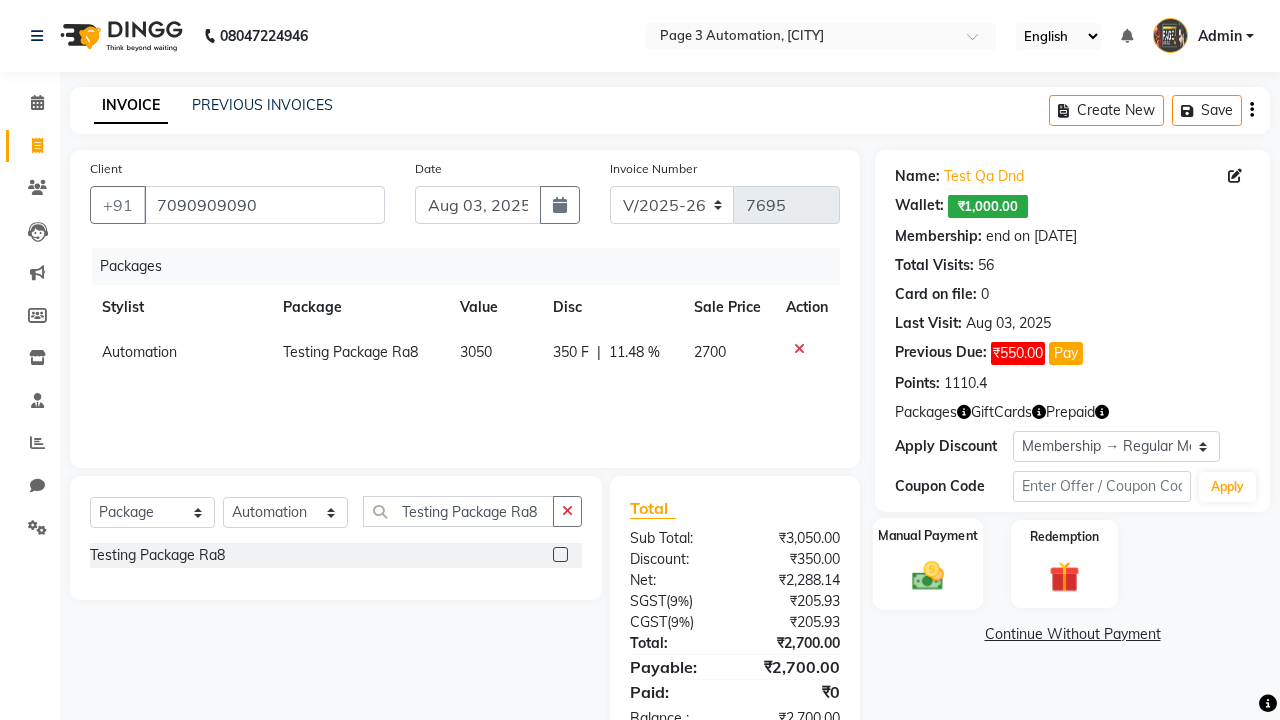checkbox on "false" 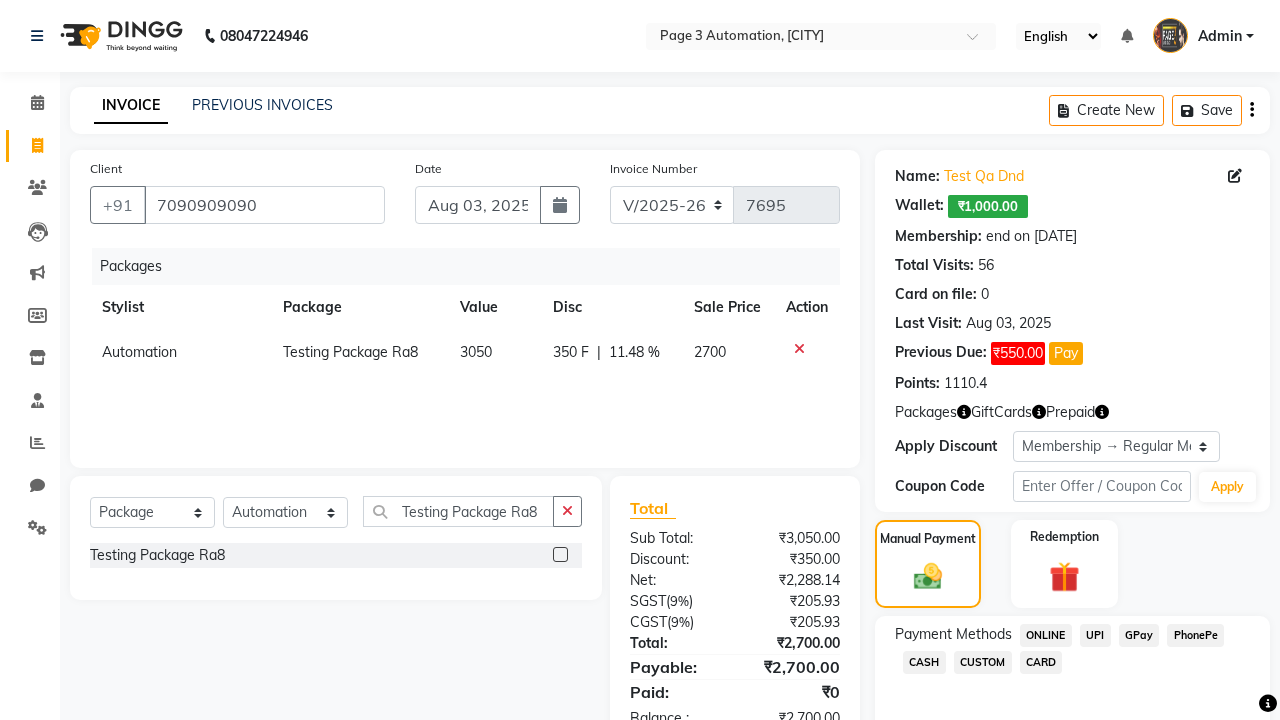 click on "ONLINE" 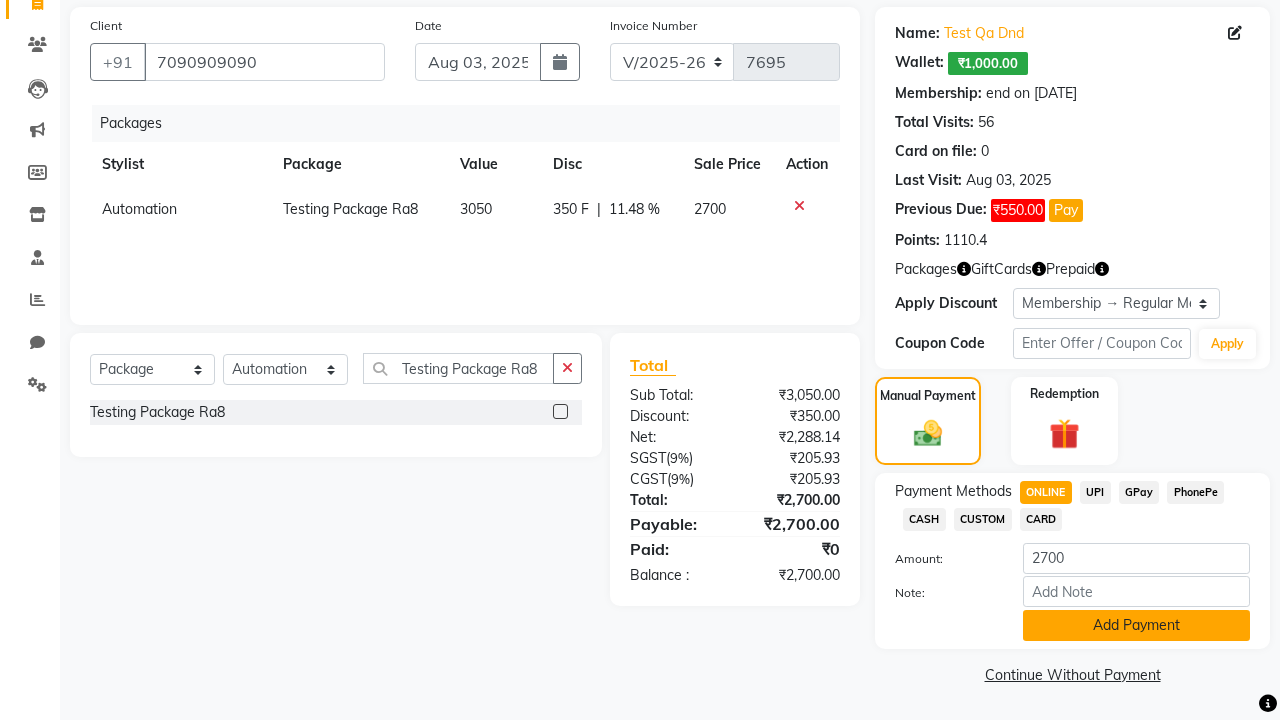 click on "Add Payment" 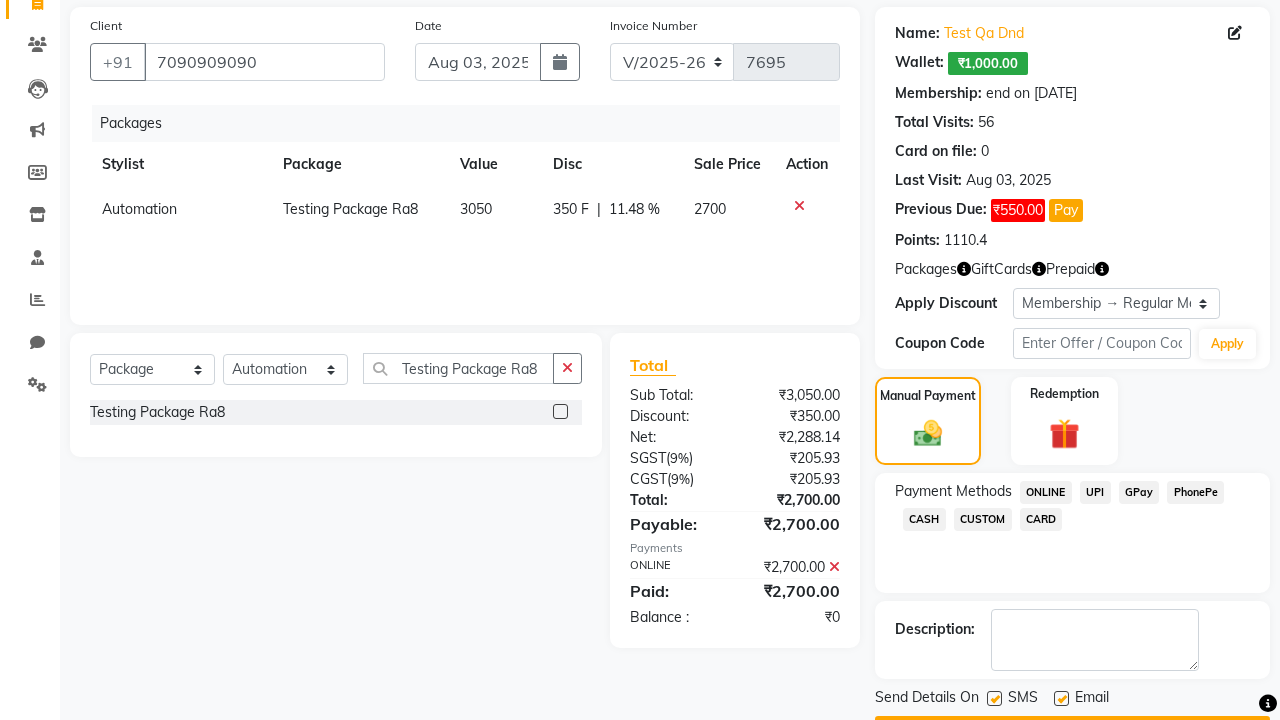 click 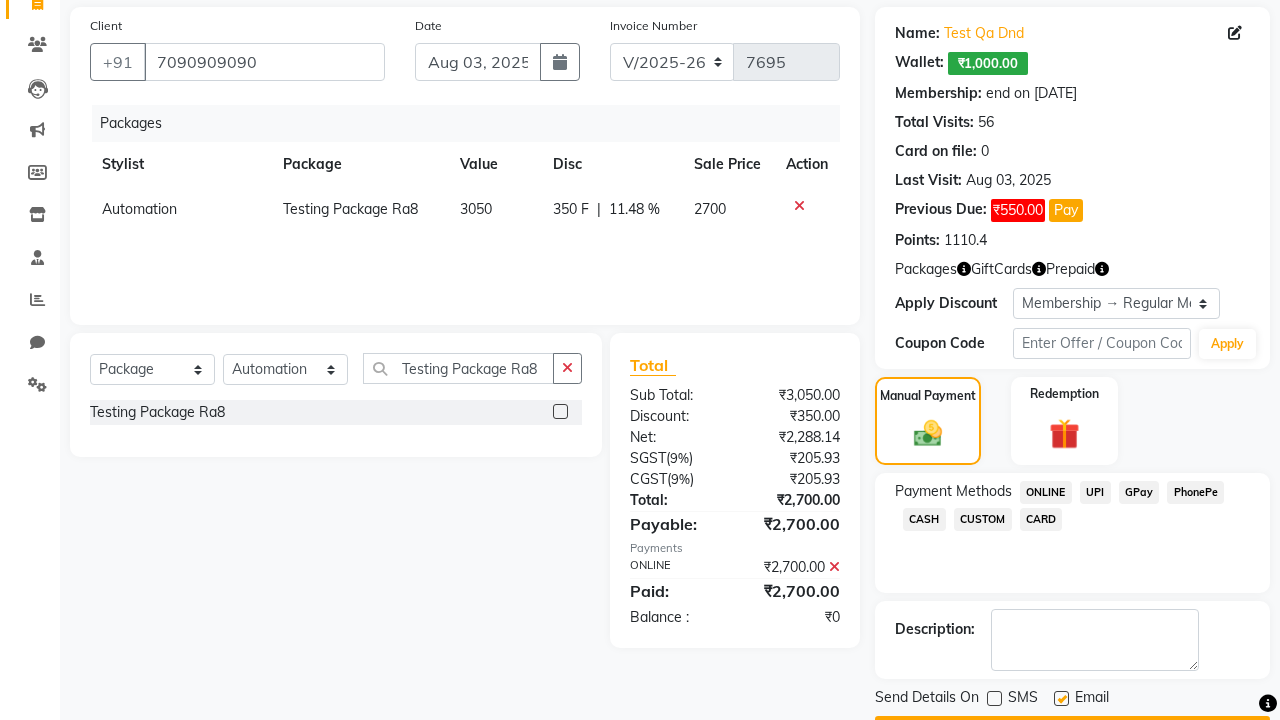 click 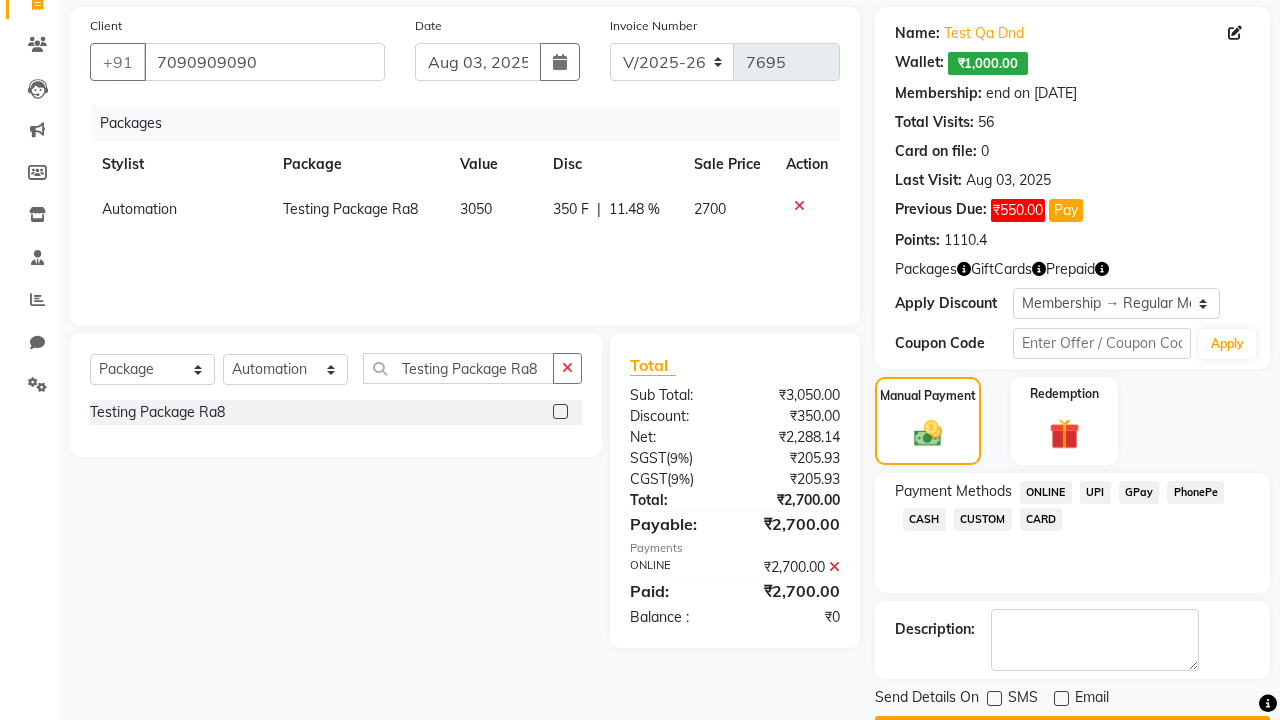 click on "Checkout" 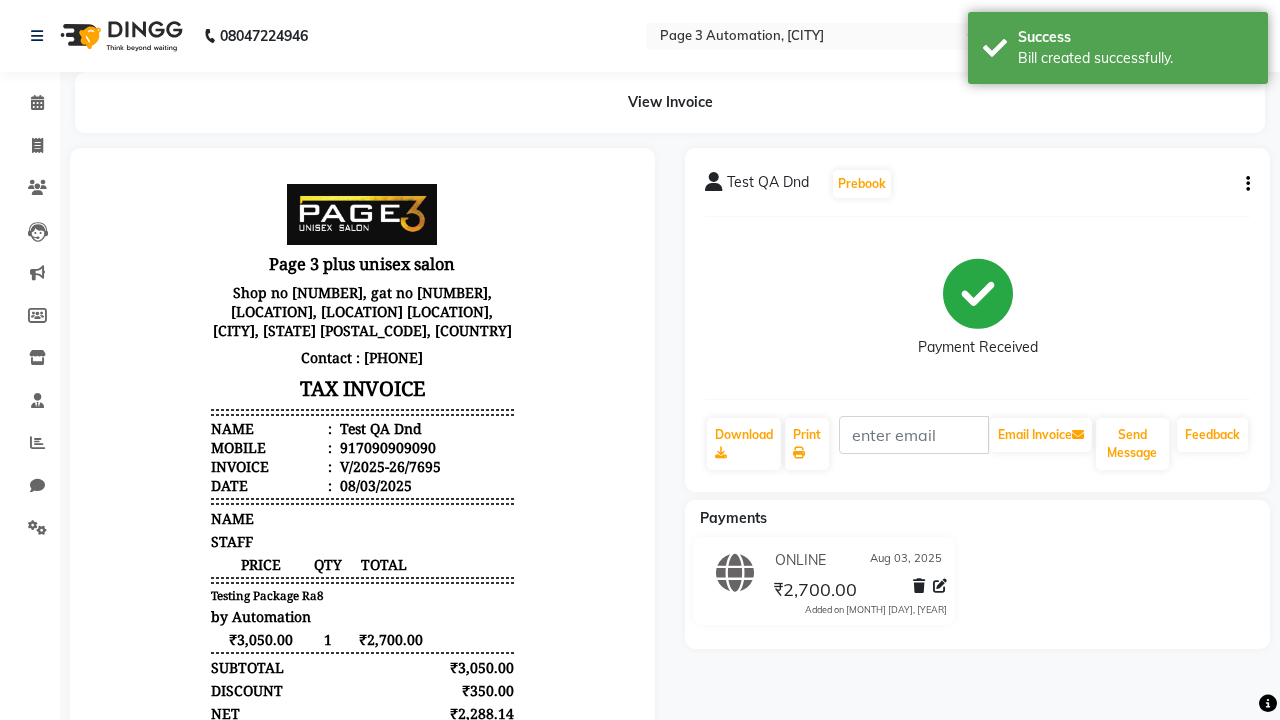 scroll, scrollTop: 0, scrollLeft: 0, axis: both 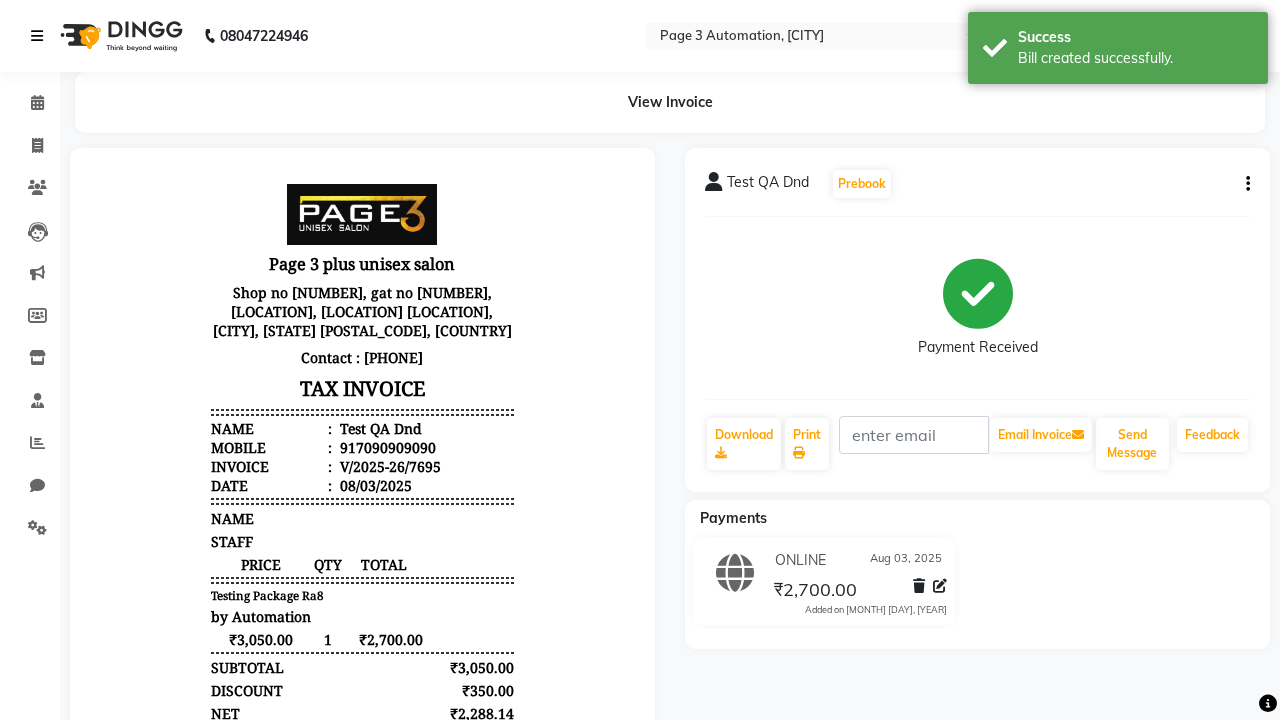 click on "Bill created successfully." at bounding box center (1135, 58) 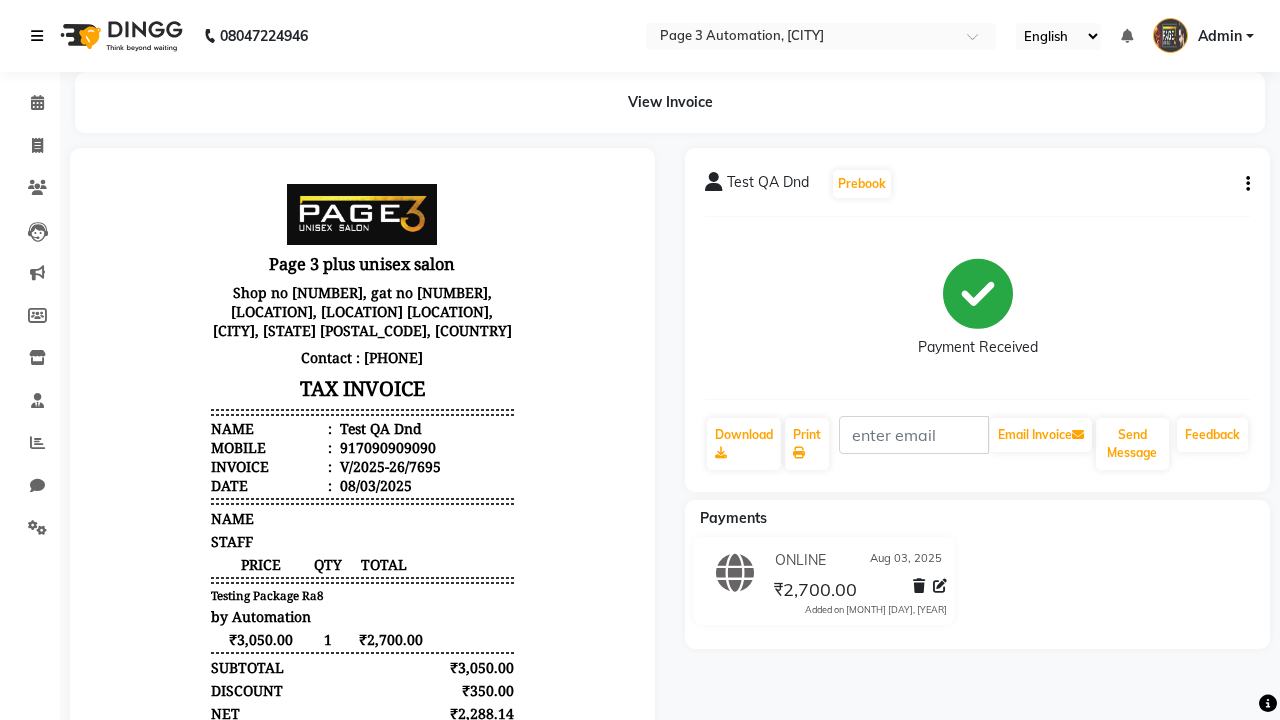 click at bounding box center [37, 36] 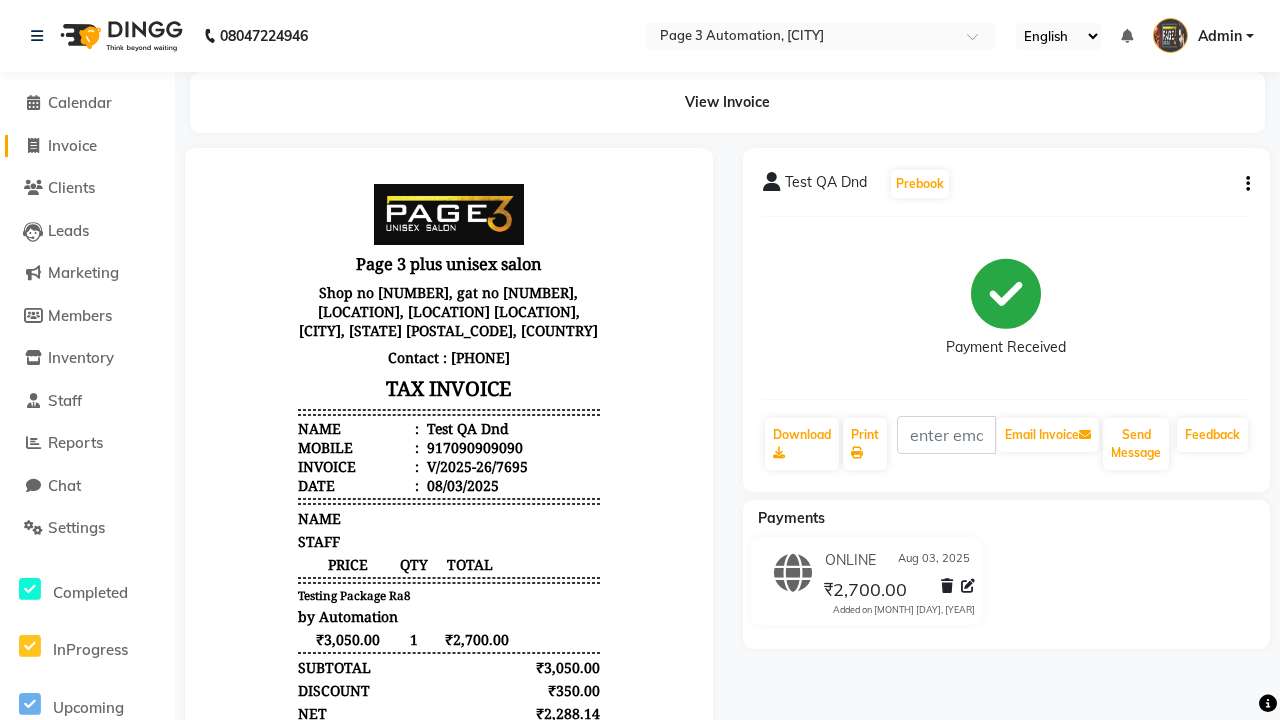 click on "Invoice" 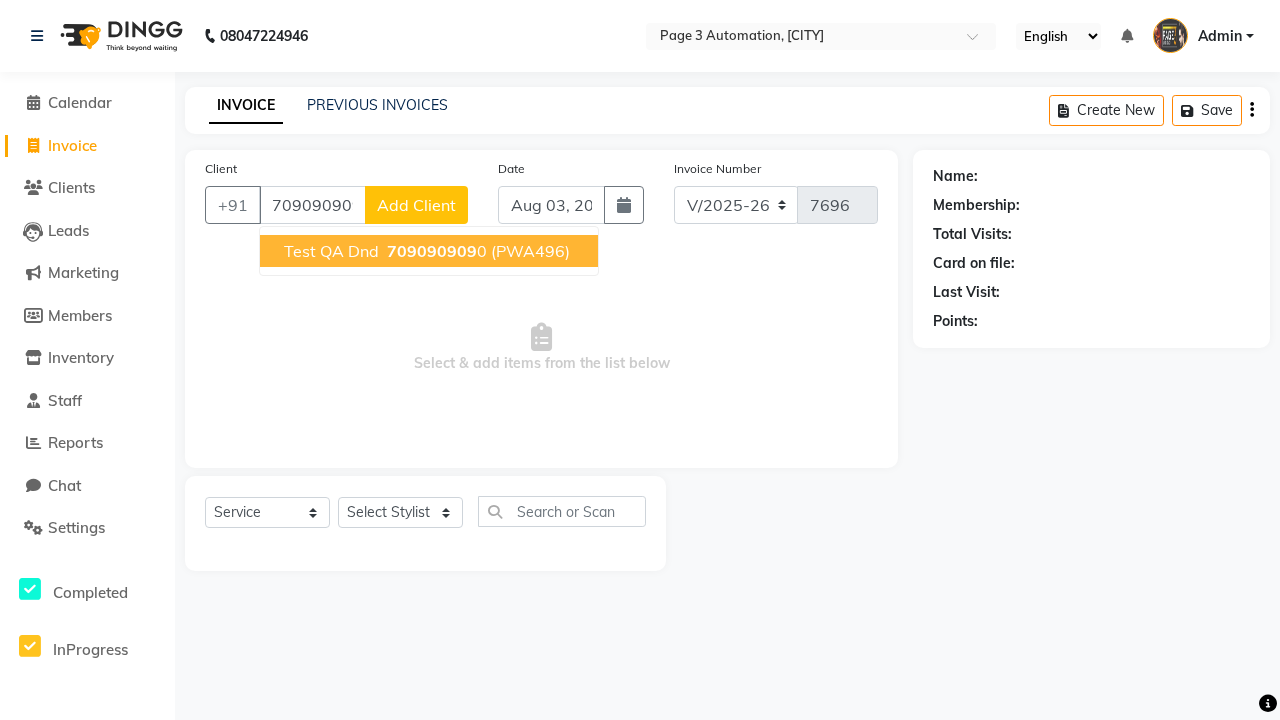 click on "709090909" at bounding box center [432, 251] 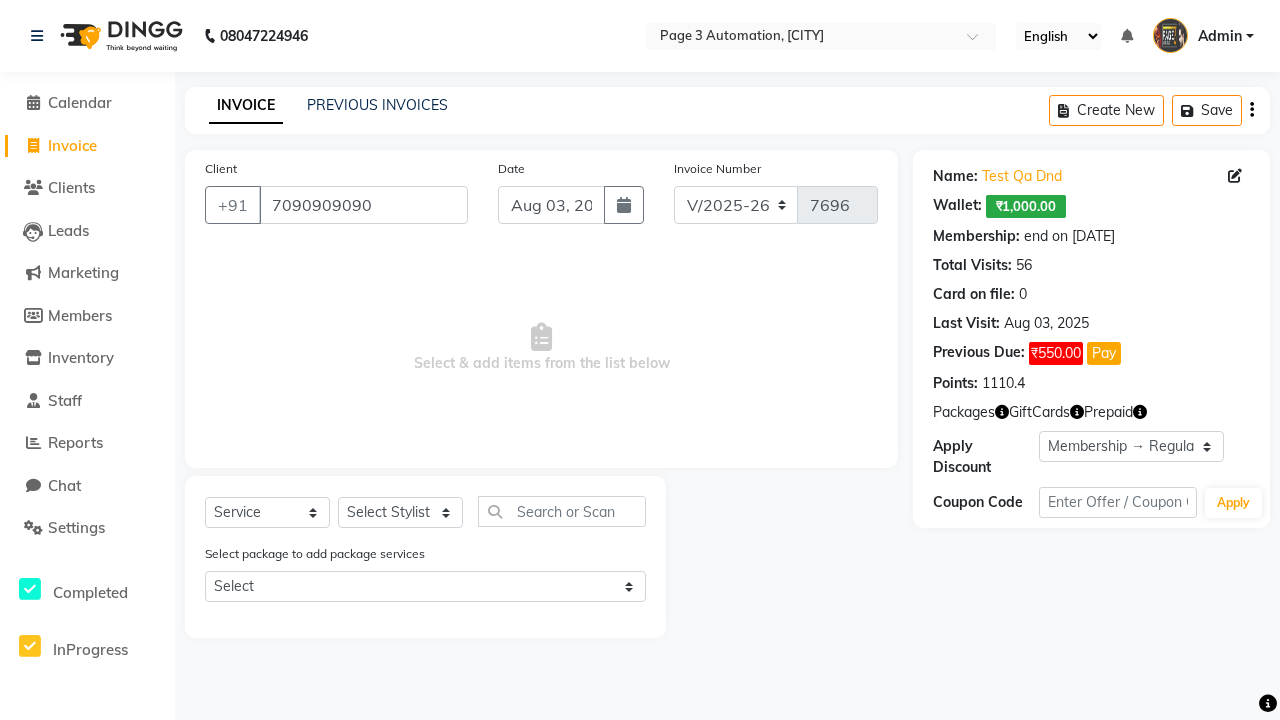 select on "0:" 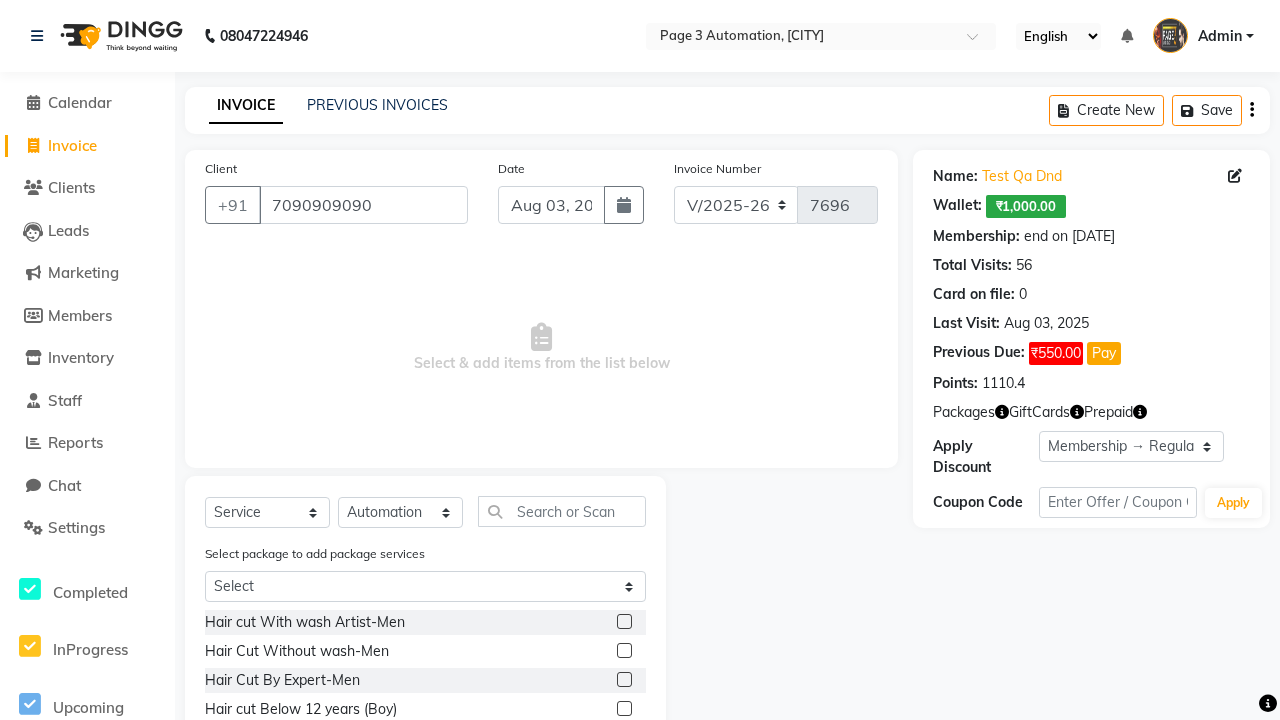 click 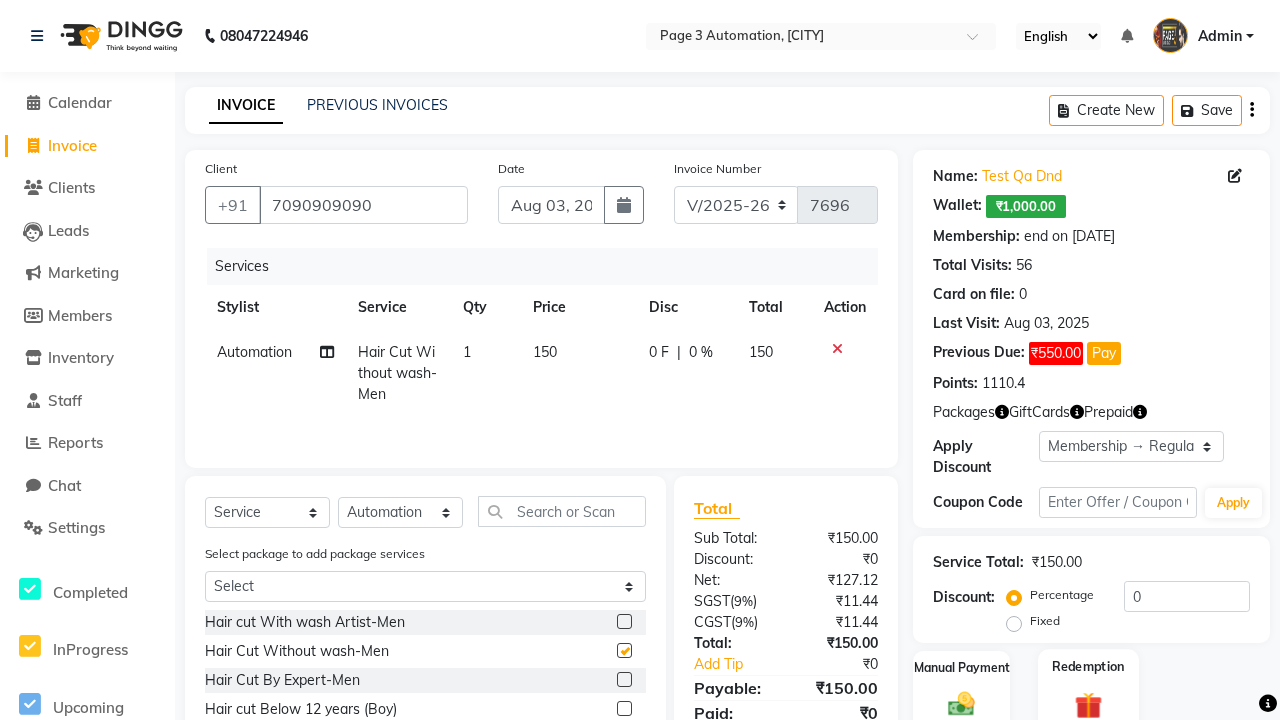 click 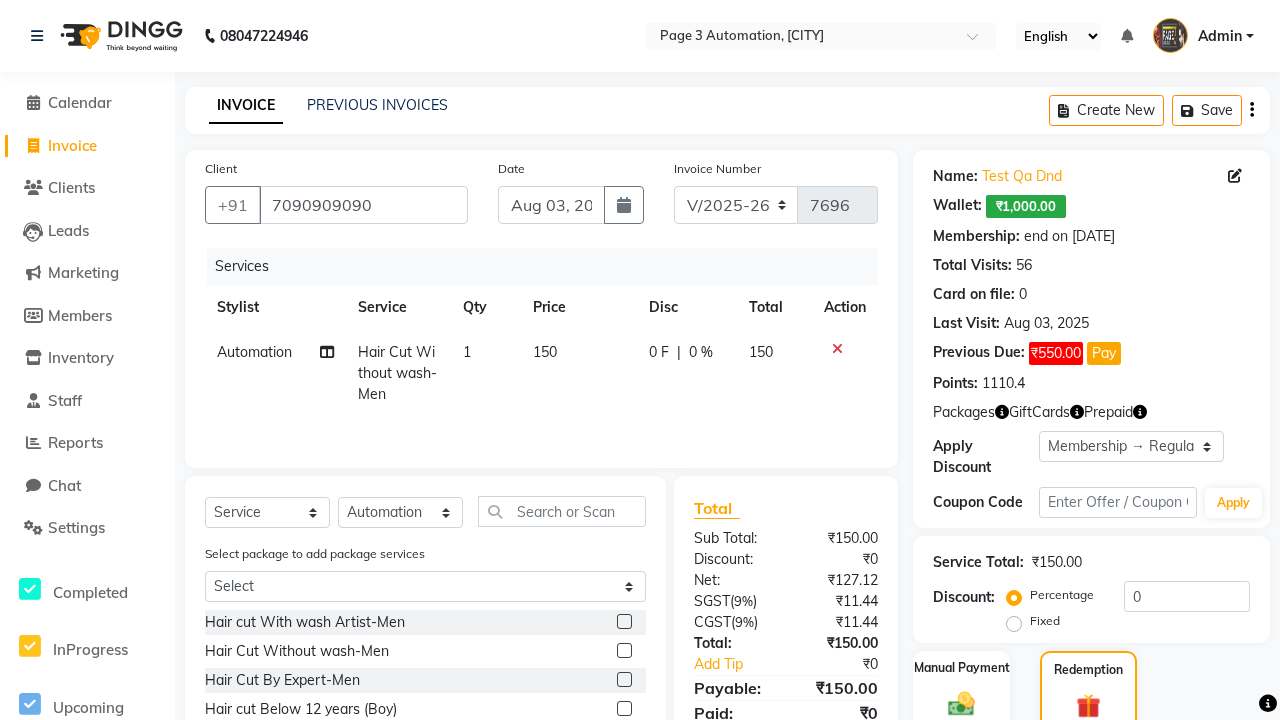 click on "Package  2" 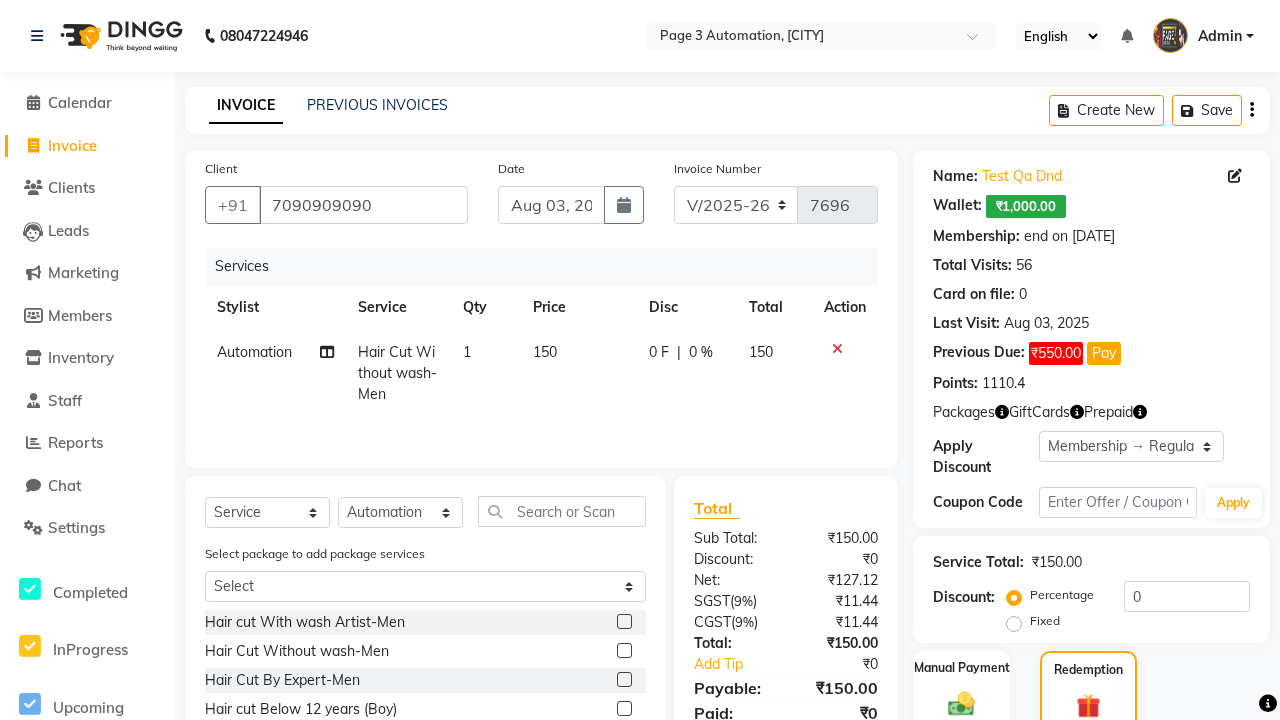 scroll, scrollTop: 213, scrollLeft: 0, axis: vertical 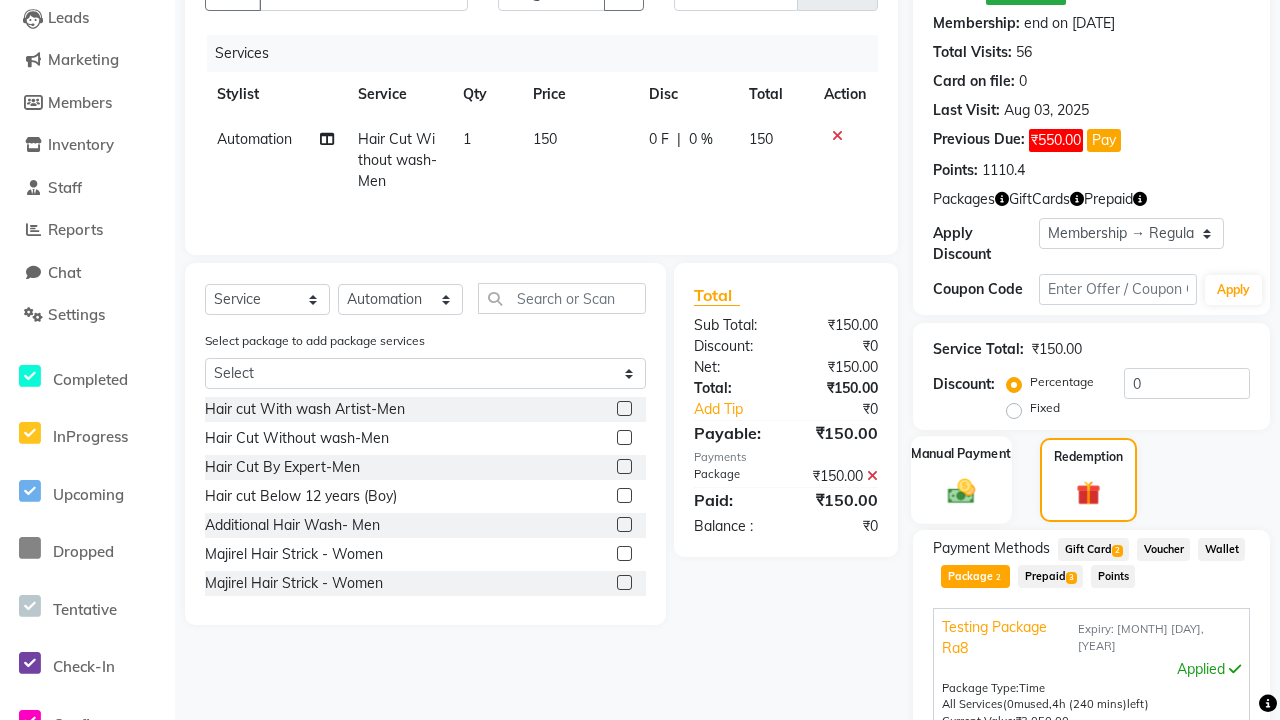 click 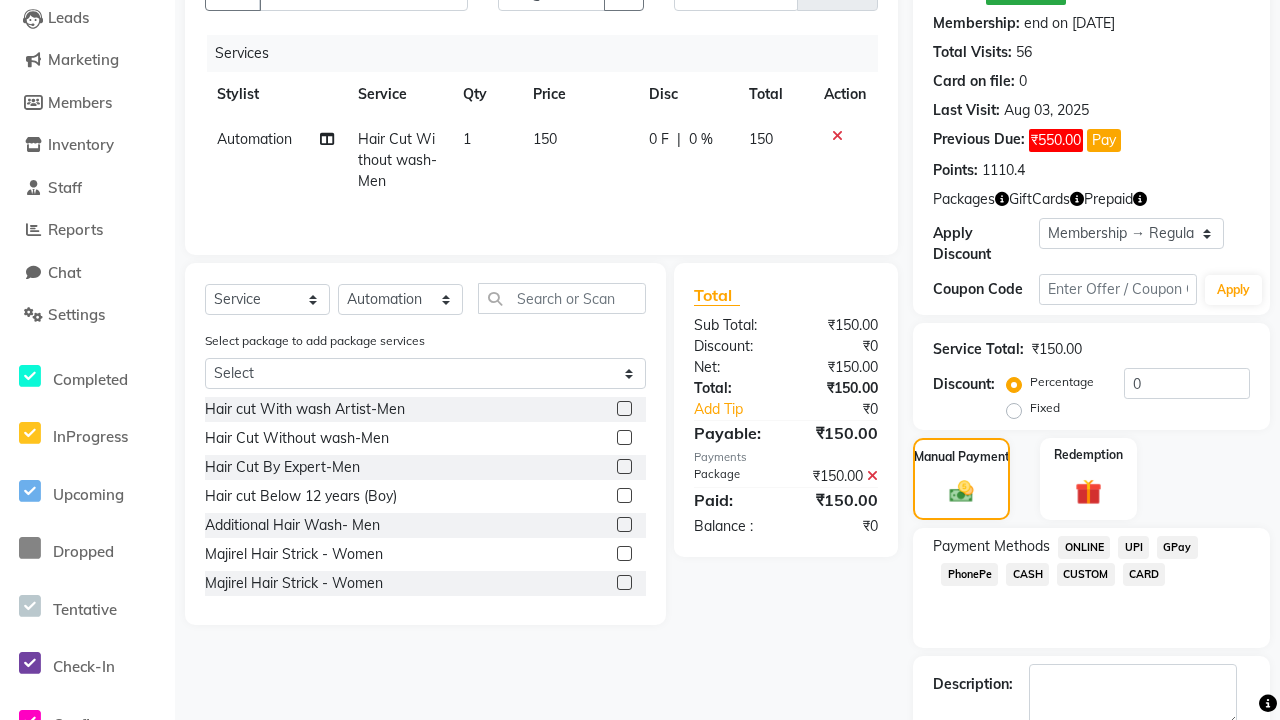 click on "ONLINE" 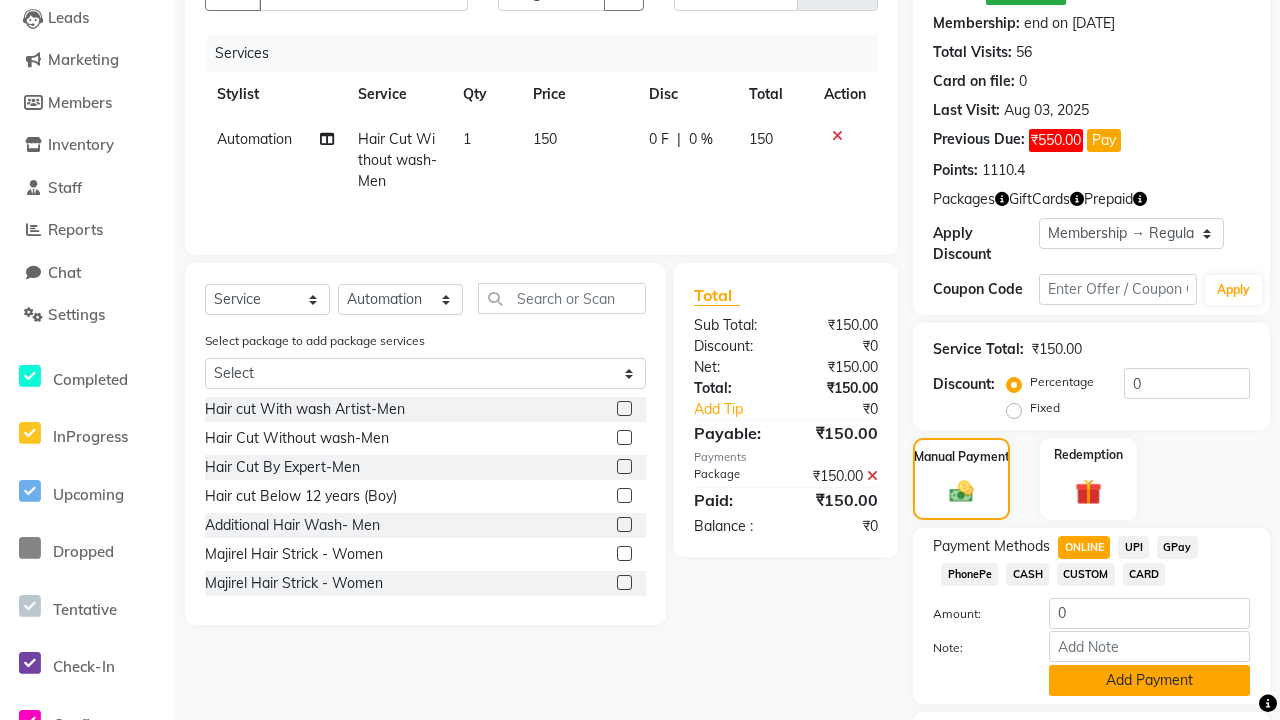 click on "Add Payment" 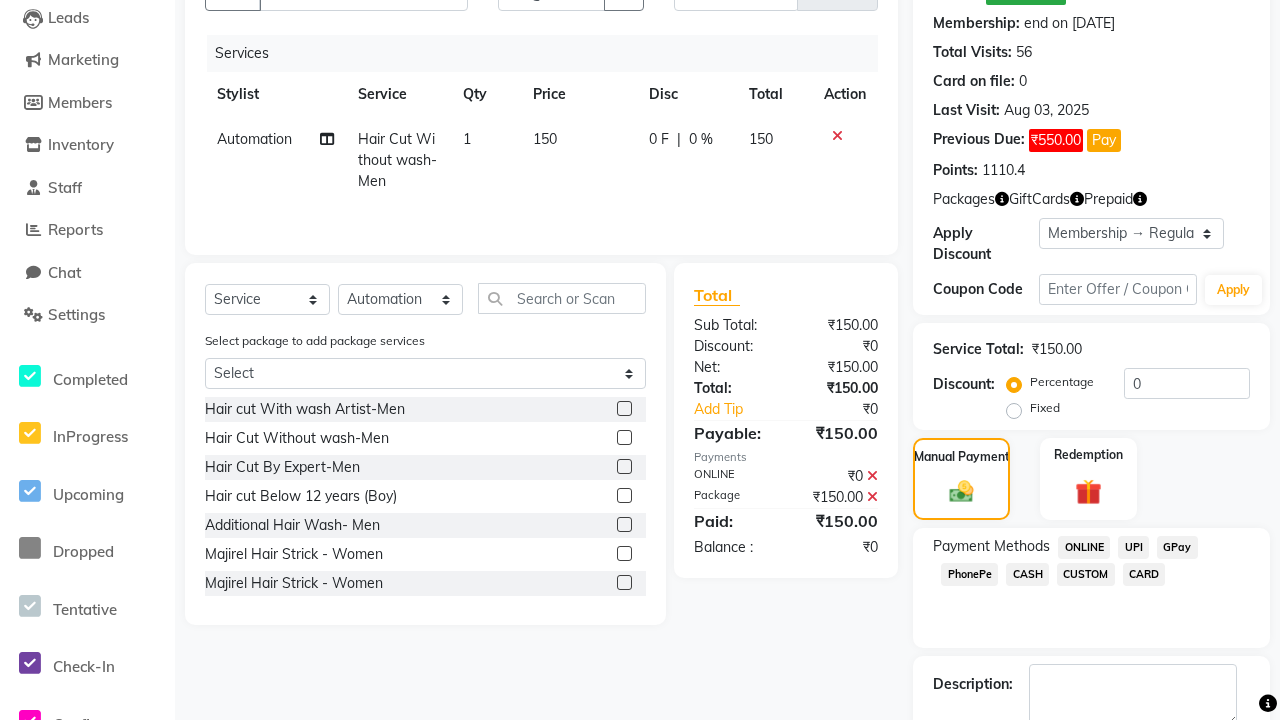 click 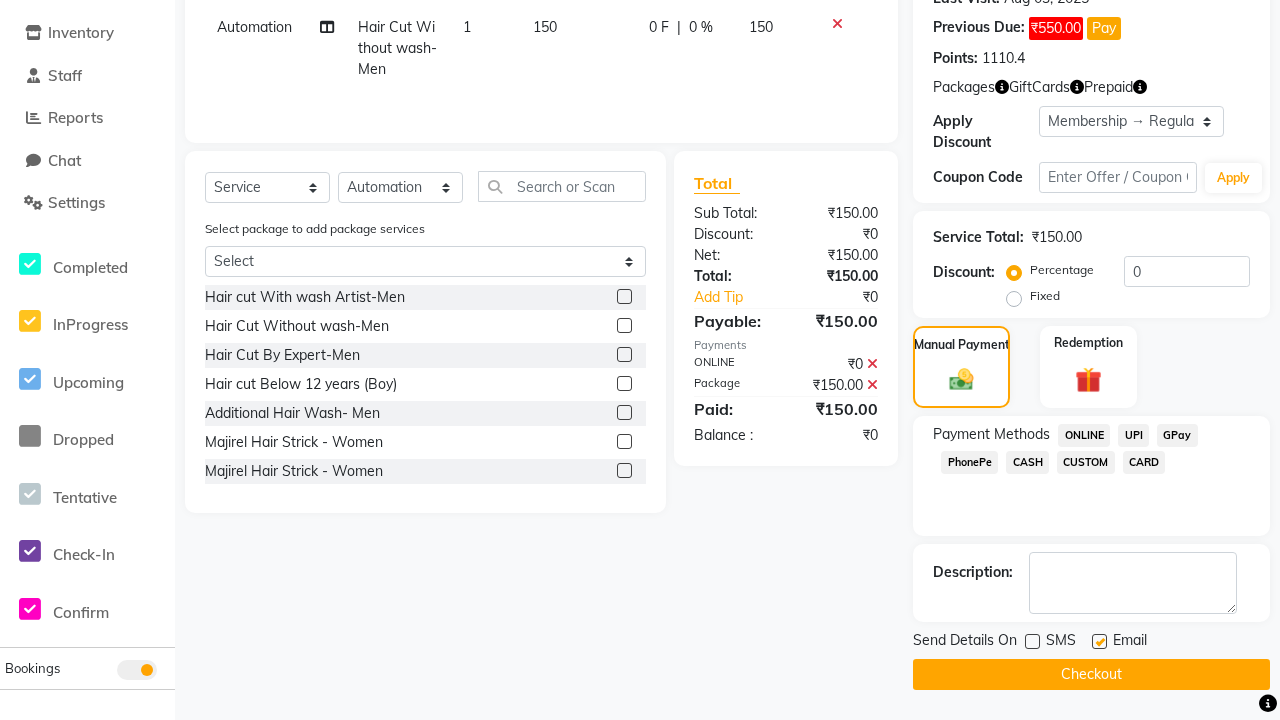 click 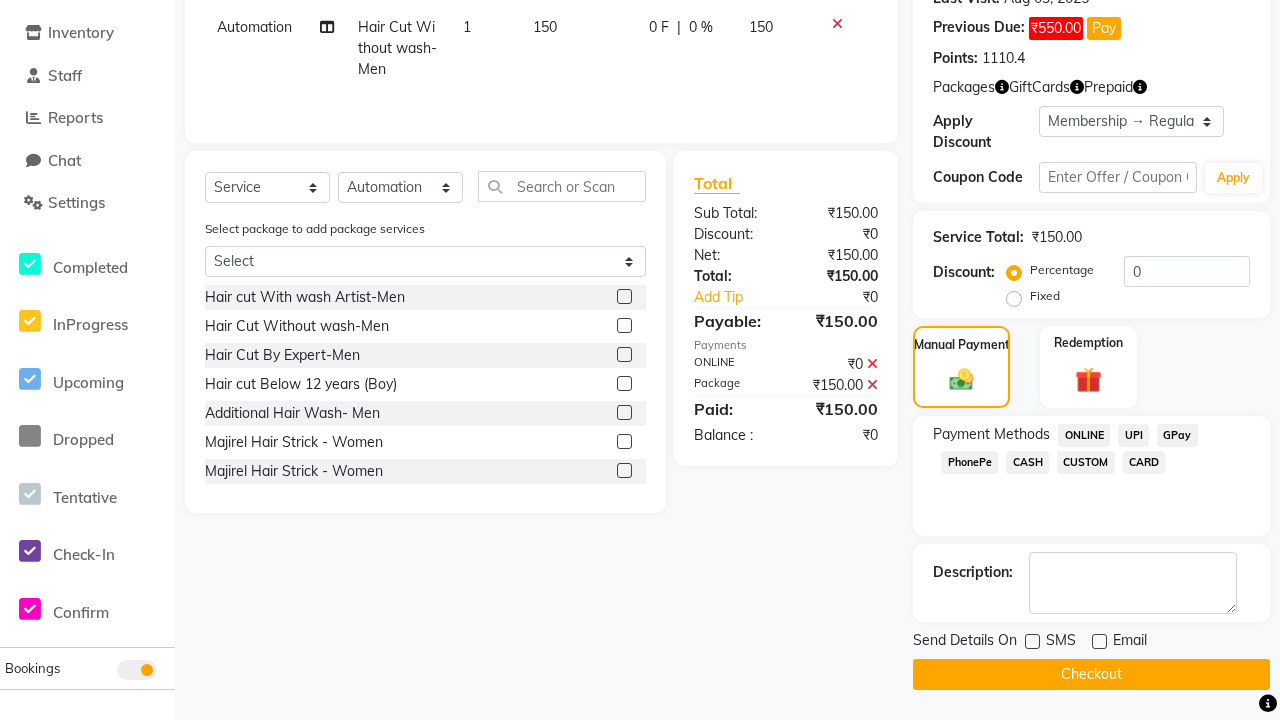 click on "Checkout" 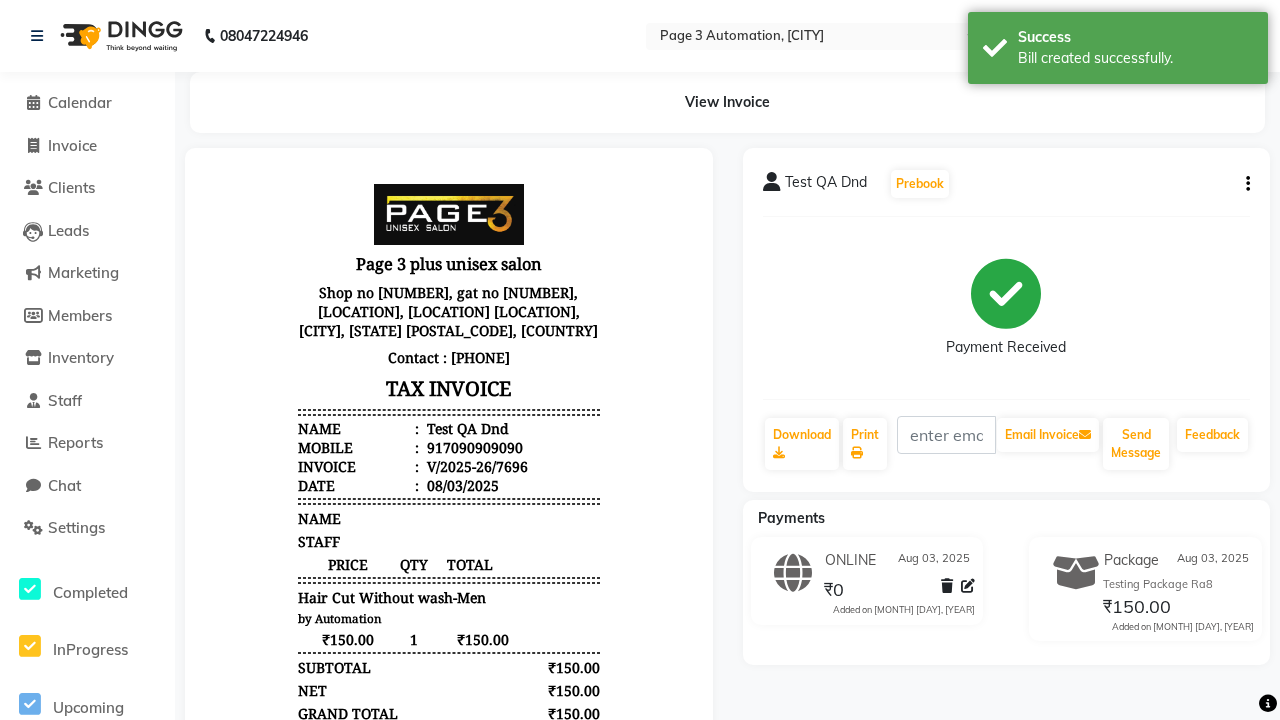 scroll, scrollTop: 0, scrollLeft: 0, axis: both 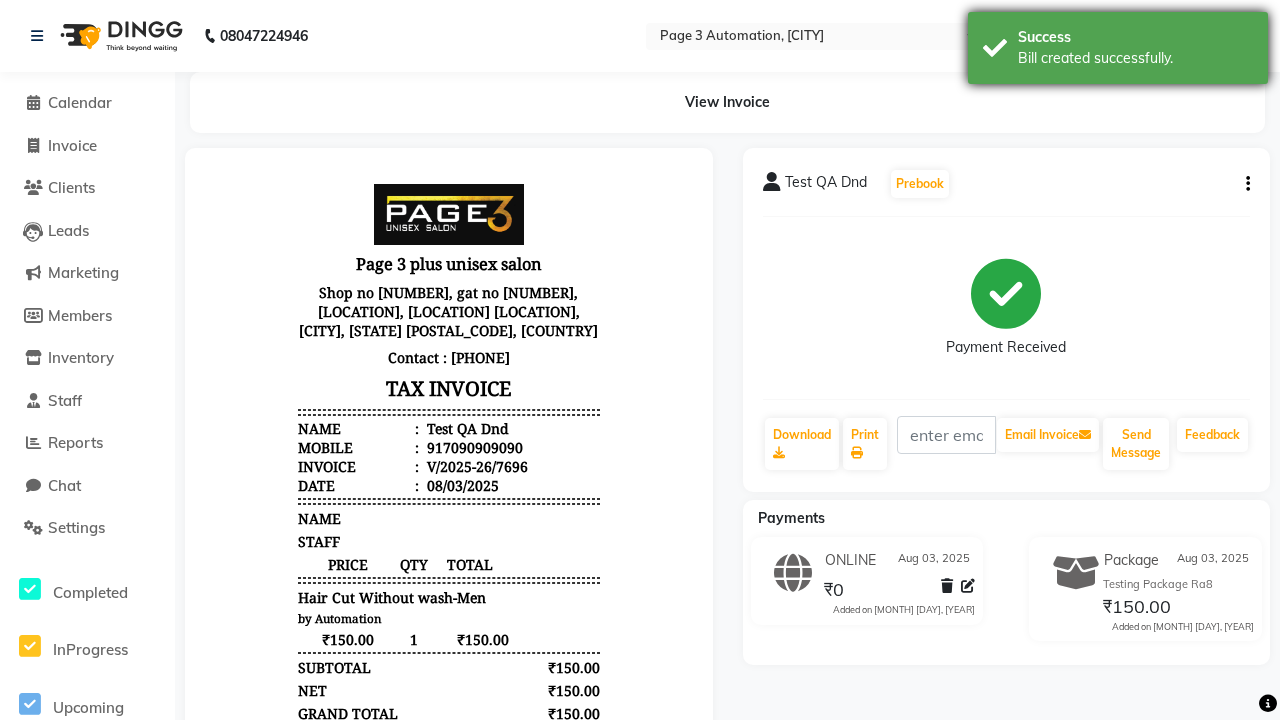 click on "Bill created successfully." at bounding box center [1135, 58] 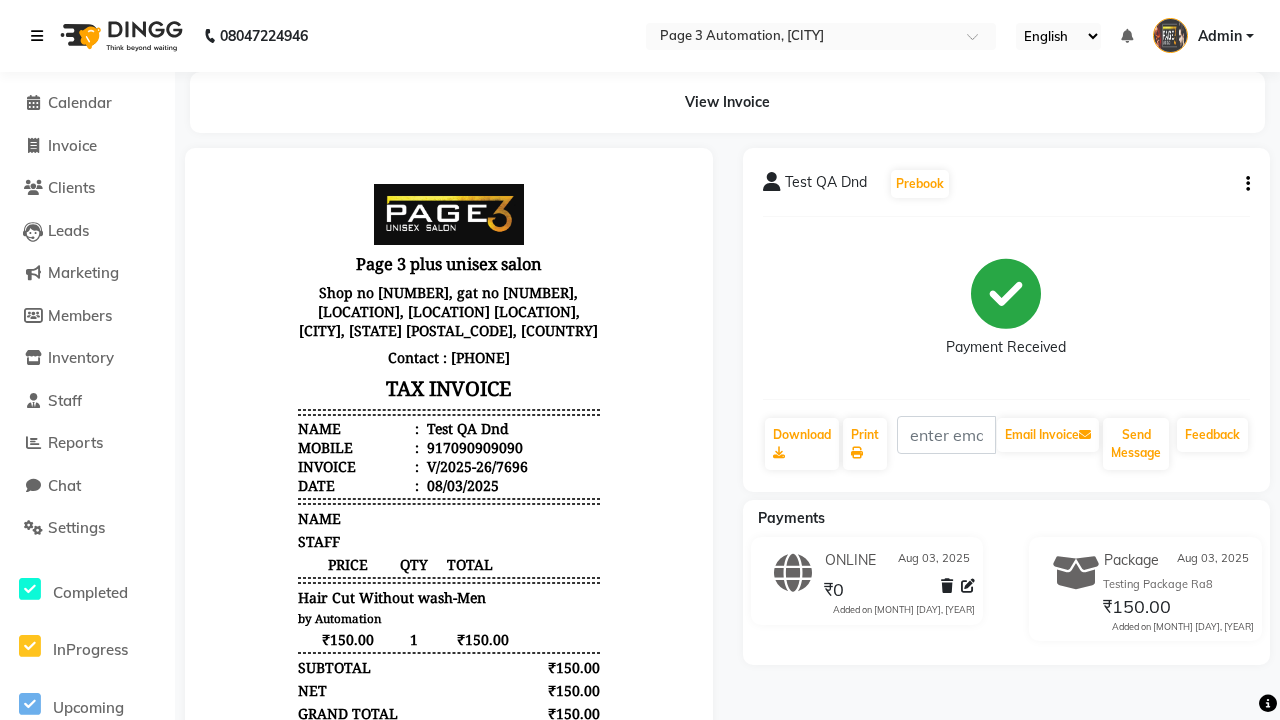 click at bounding box center (37, 36) 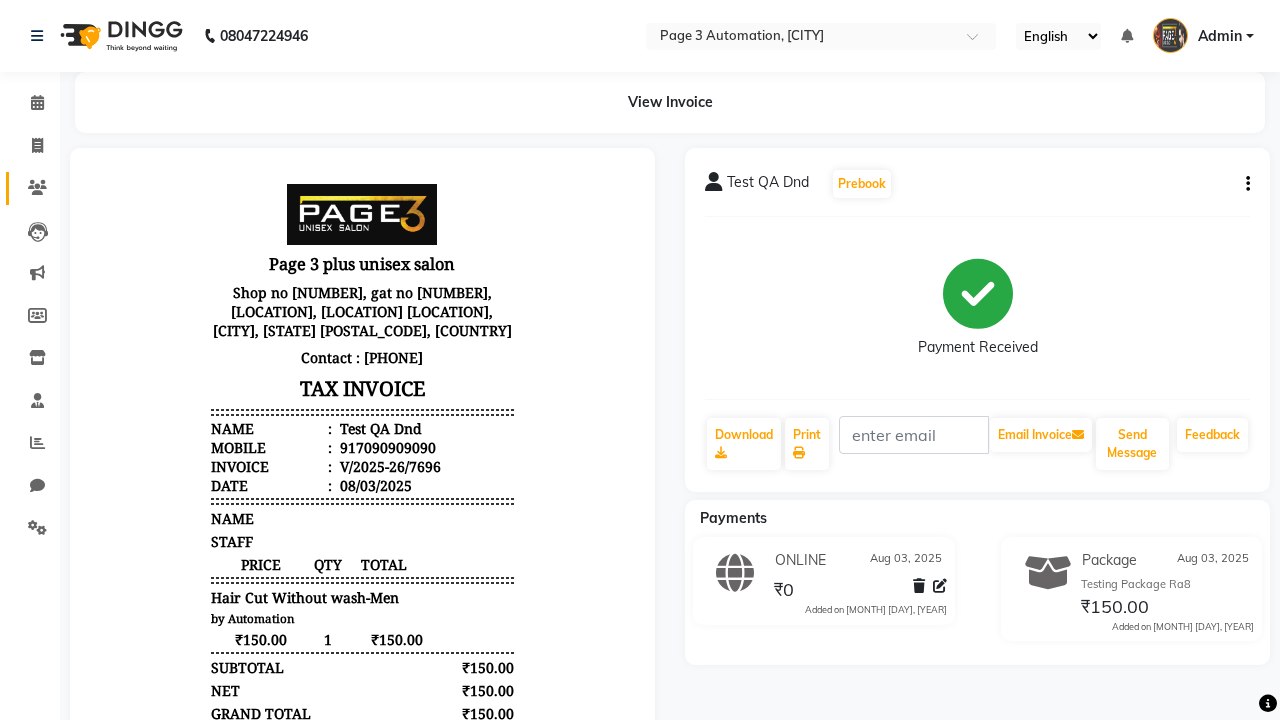 click 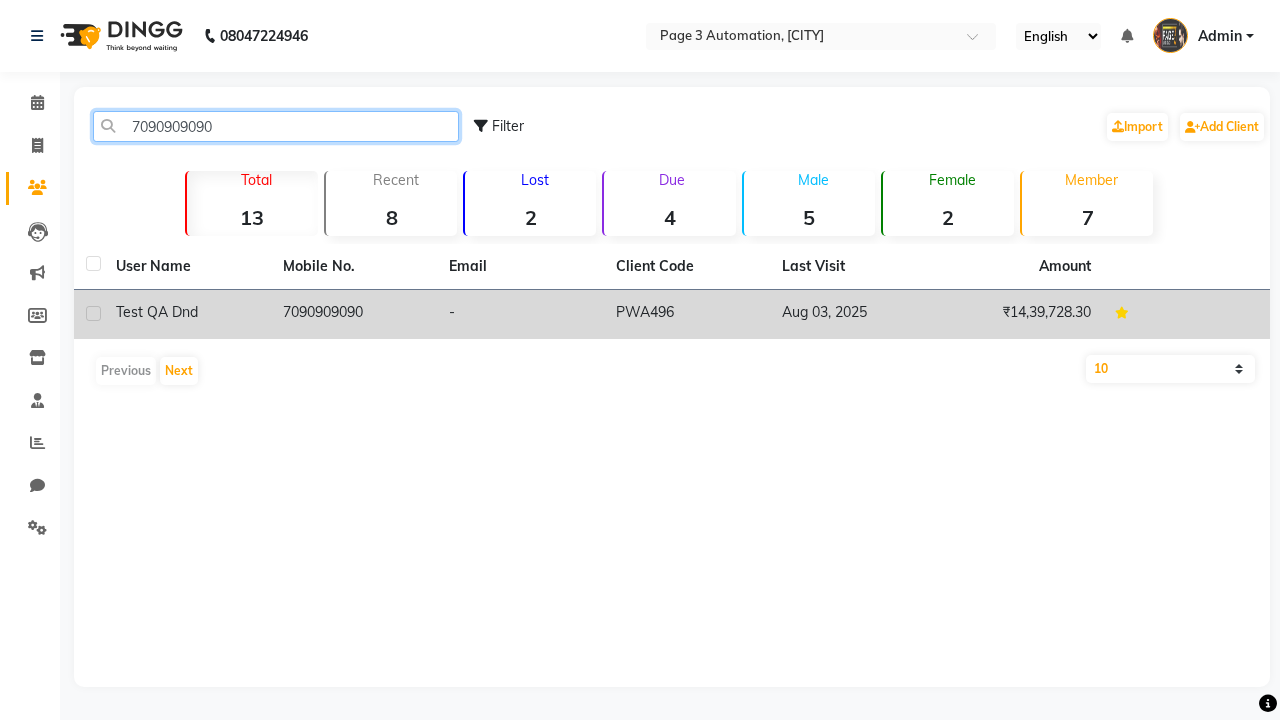 type on "7090909090" 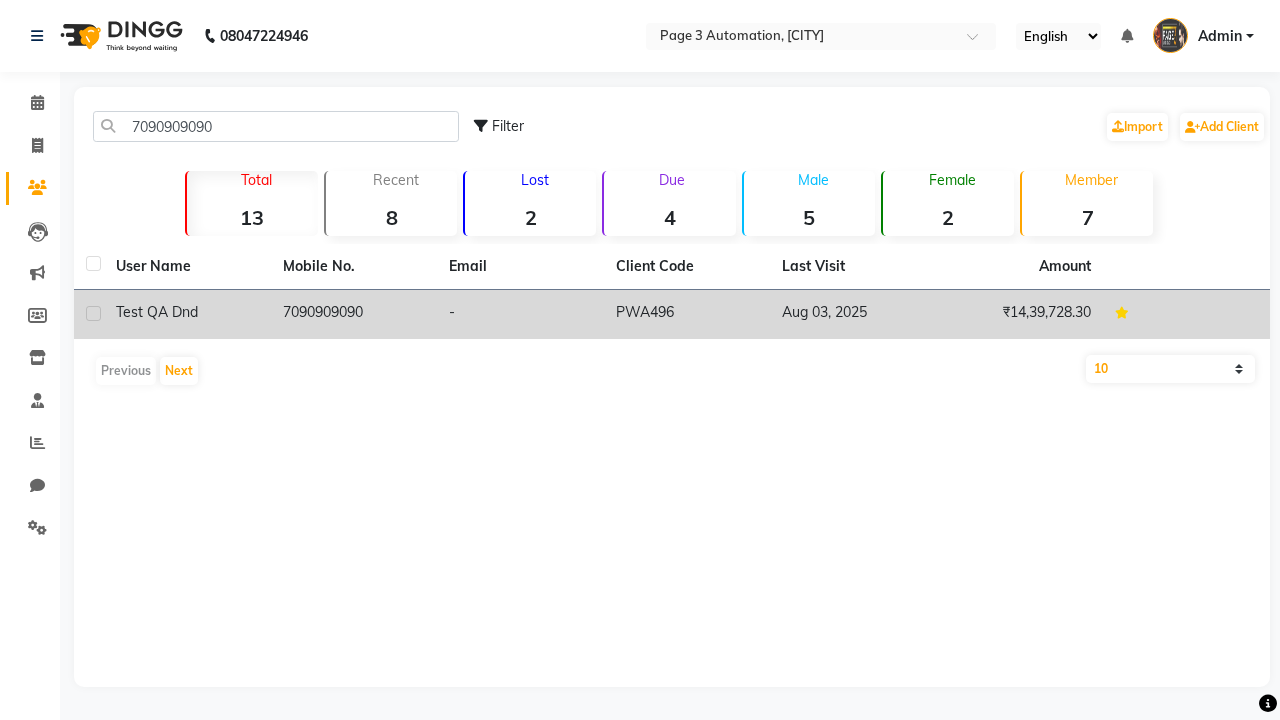 click on "7090909090" 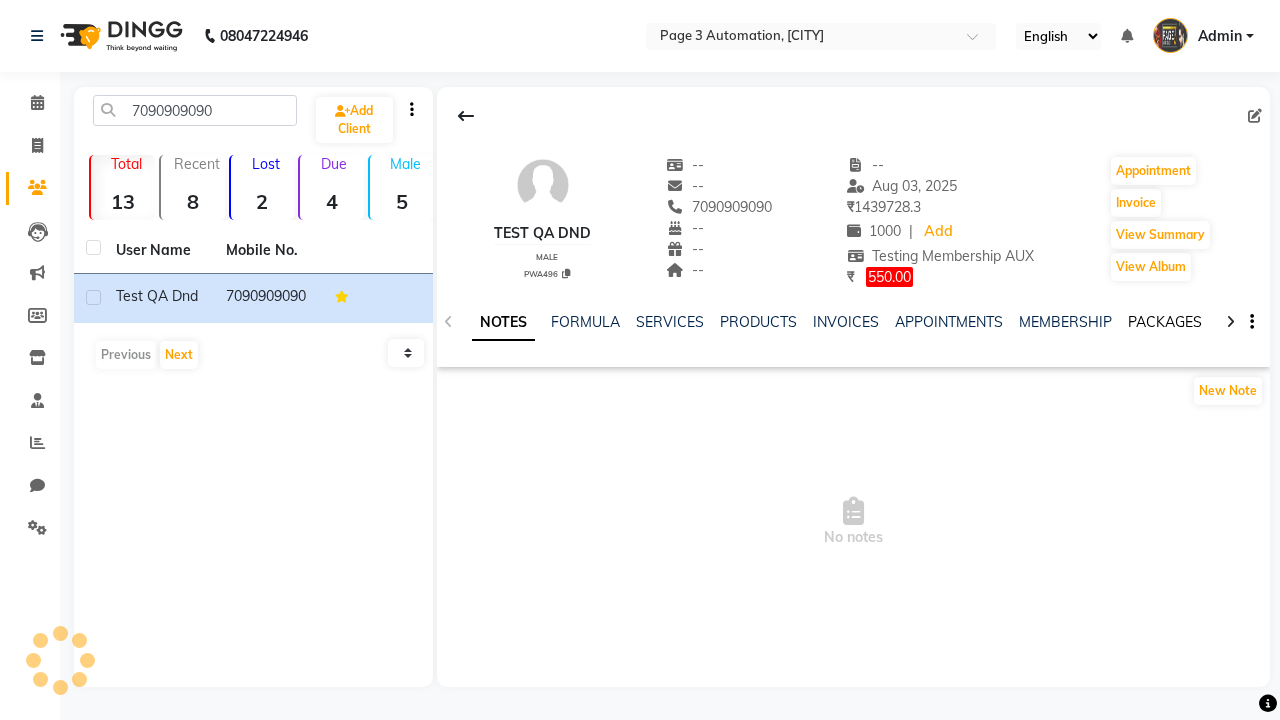 click on "PACKAGES" 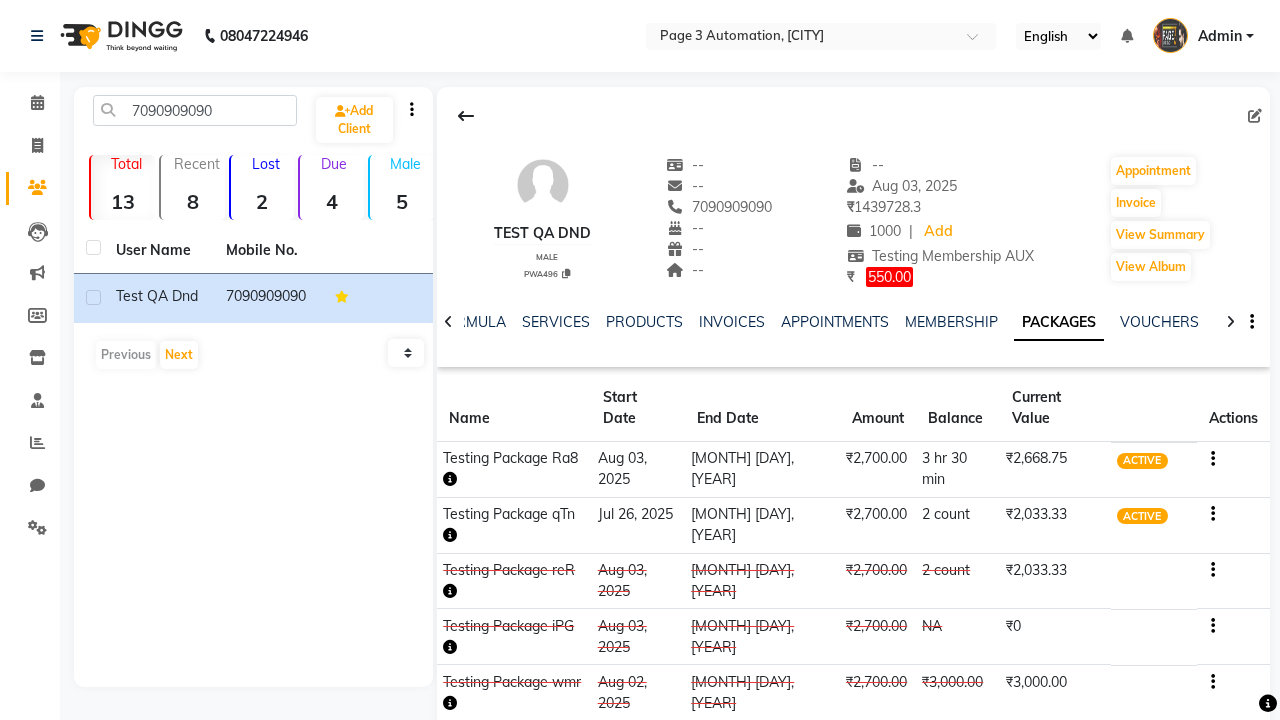 click 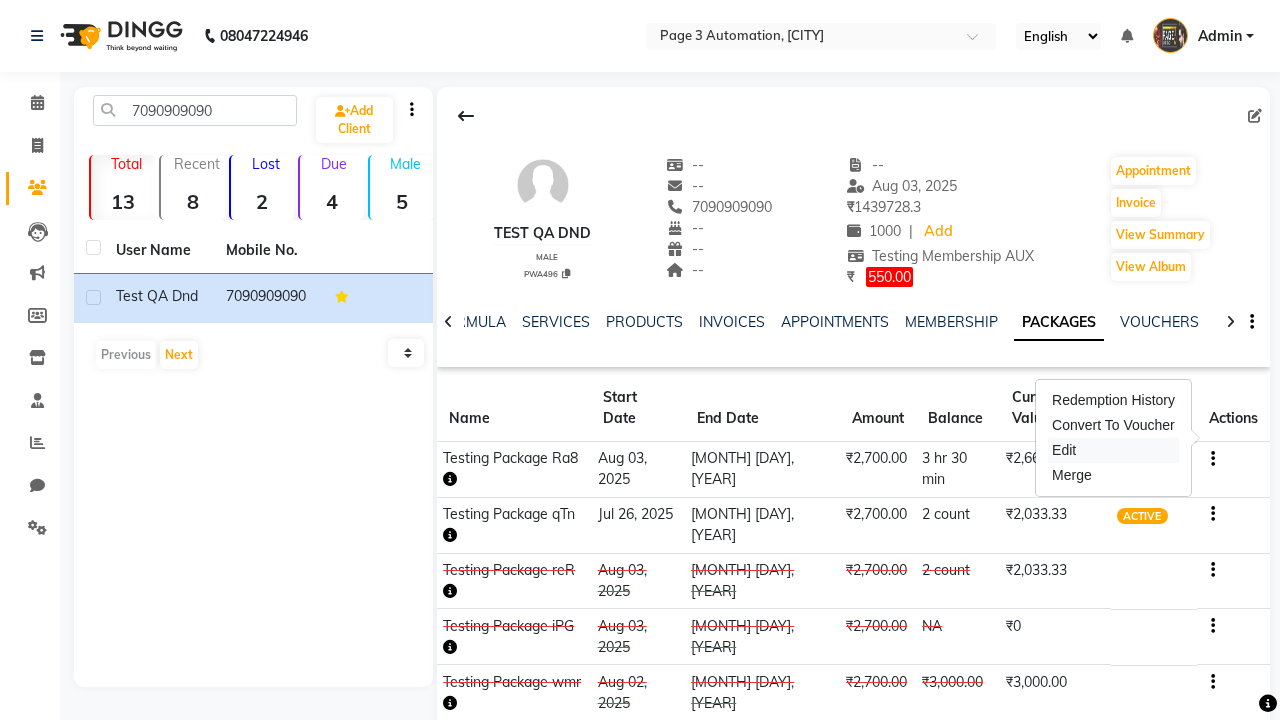 click on "Edit" at bounding box center [1113, 450] 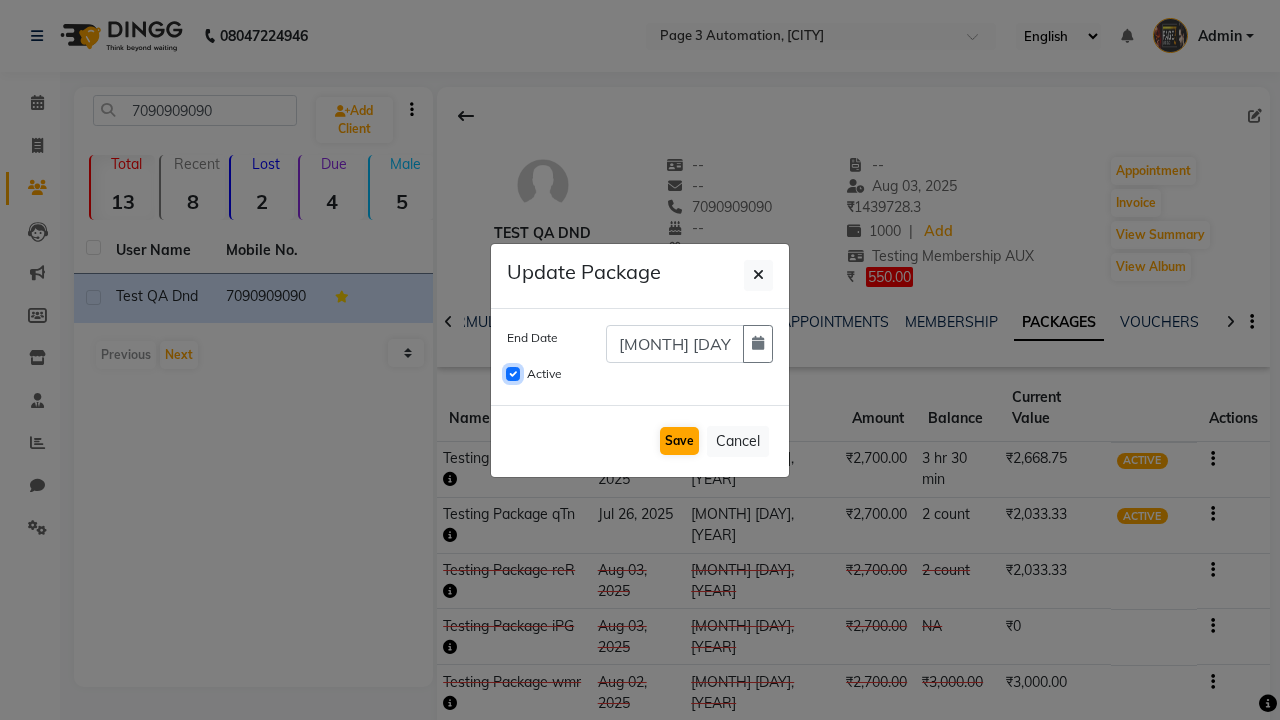 click on "Active" at bounding box center (513, 374) 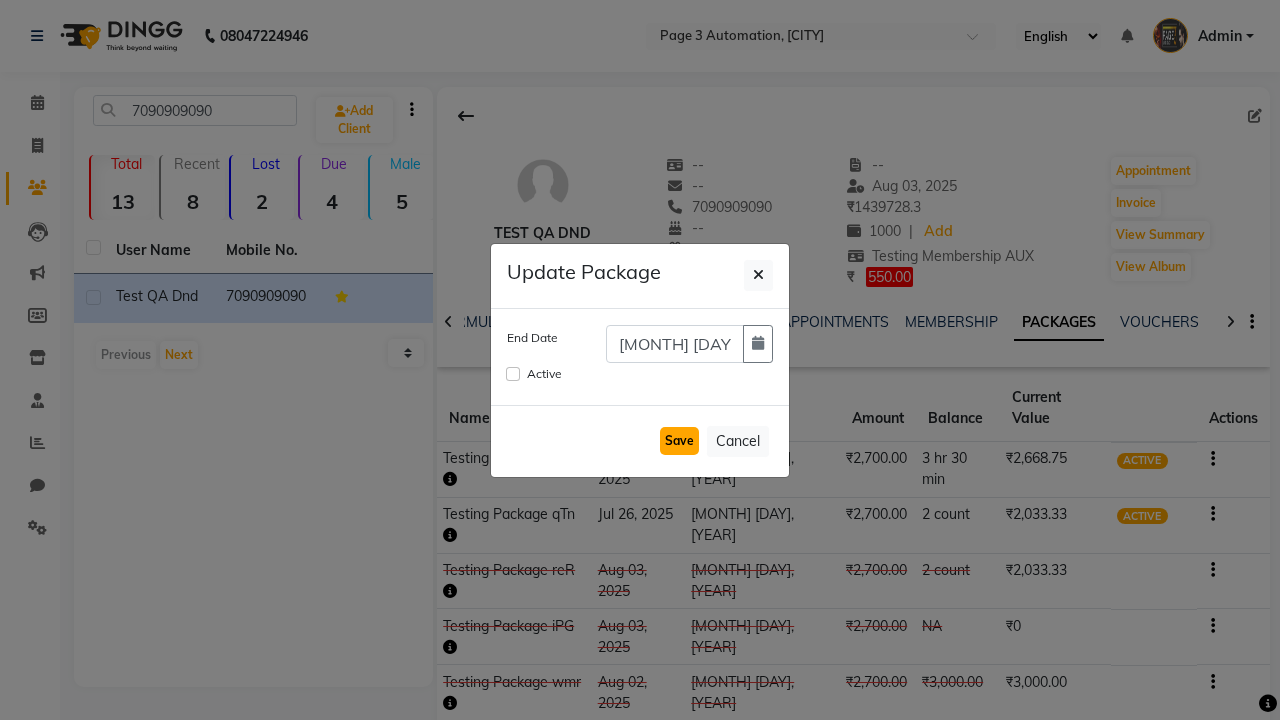 click on "Save" 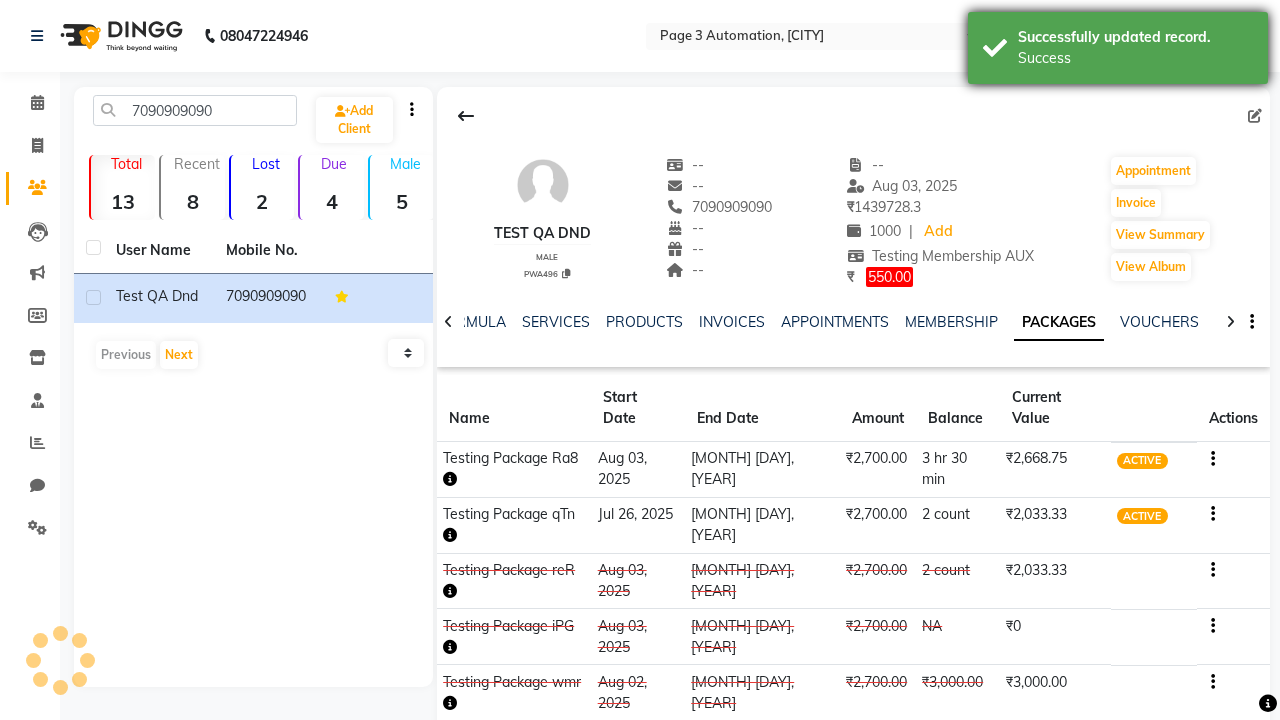click on "Success" at bounding box center (1135, 58) 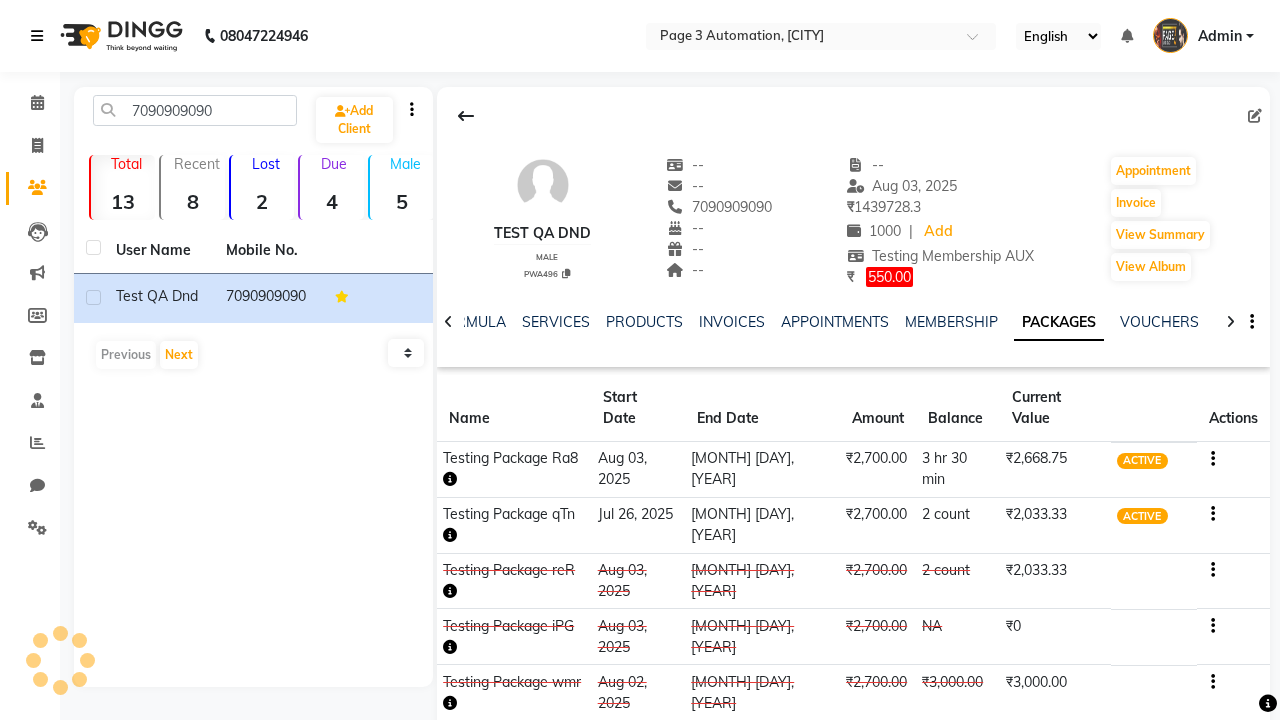 click at bounding box center [37, 36] 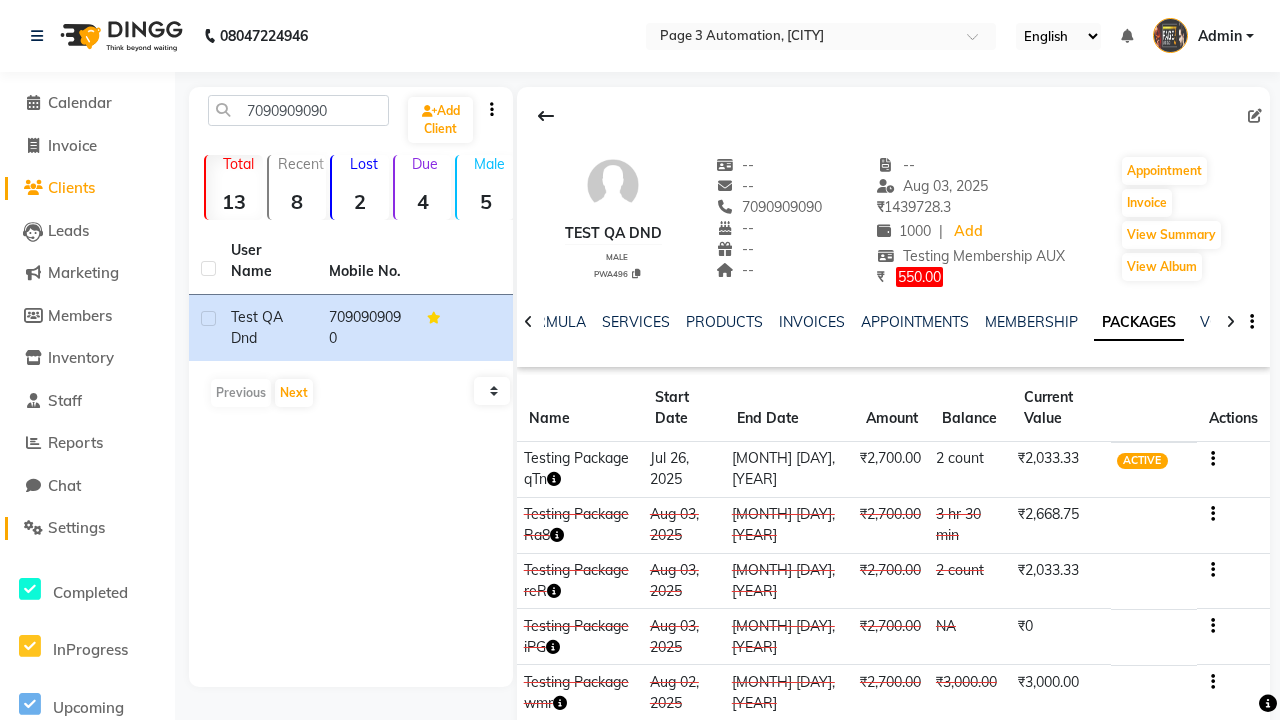 click on "Settings" 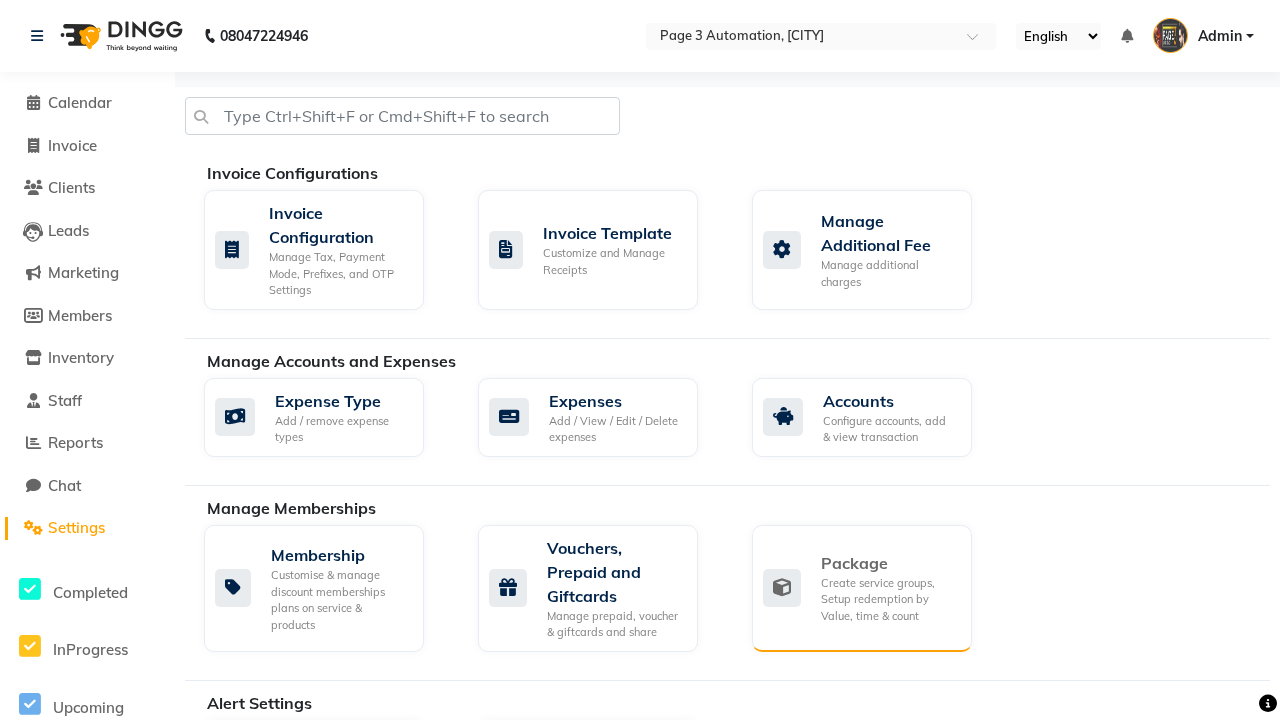 click on "Package" 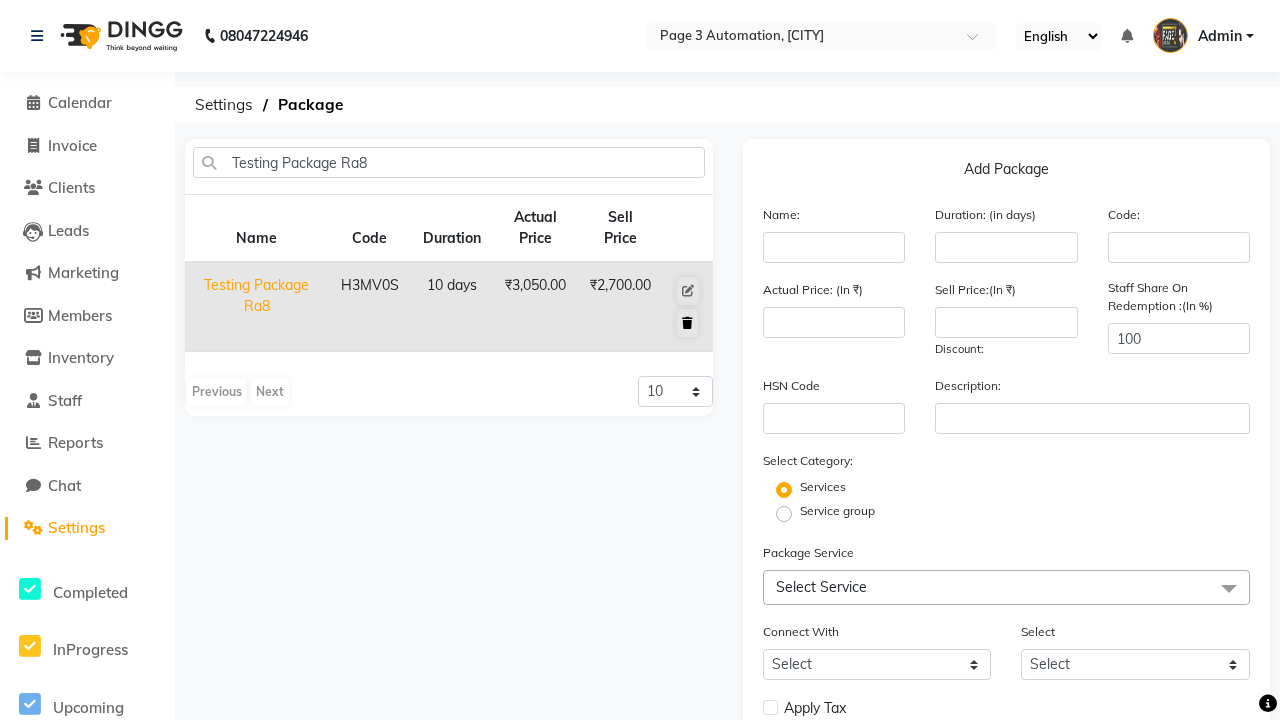 type on "Testing Package Ra8" 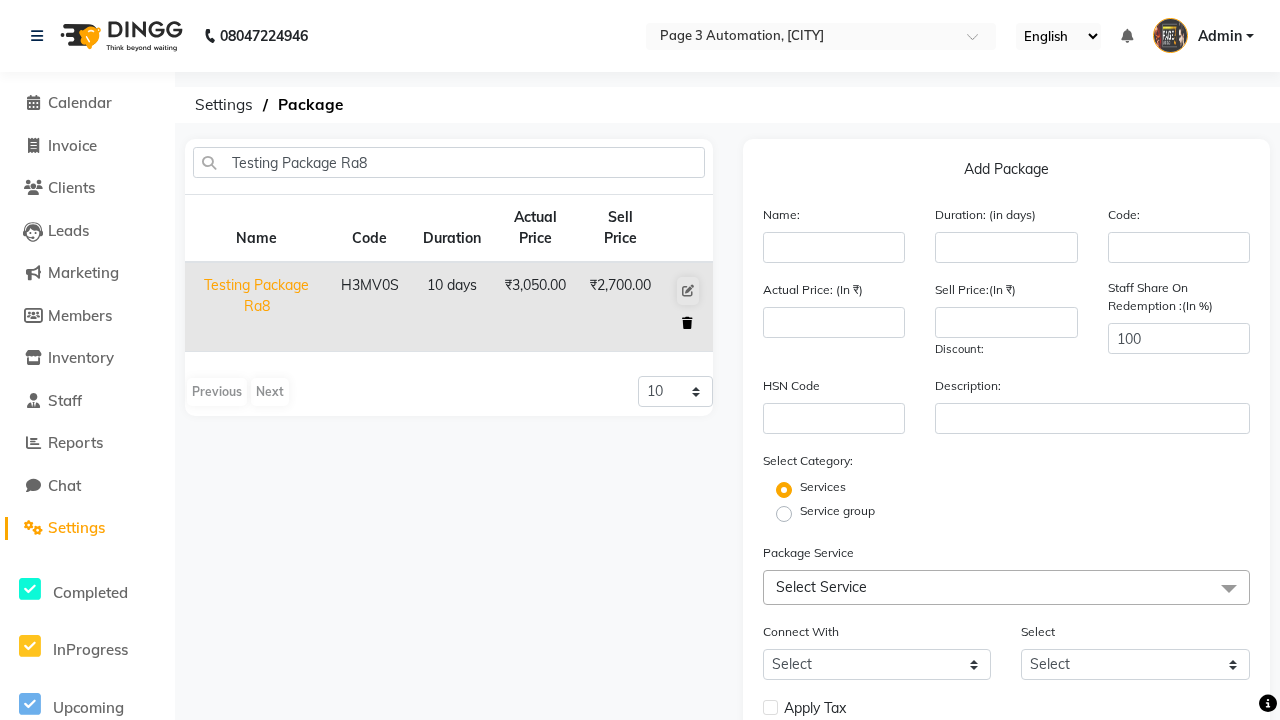 click 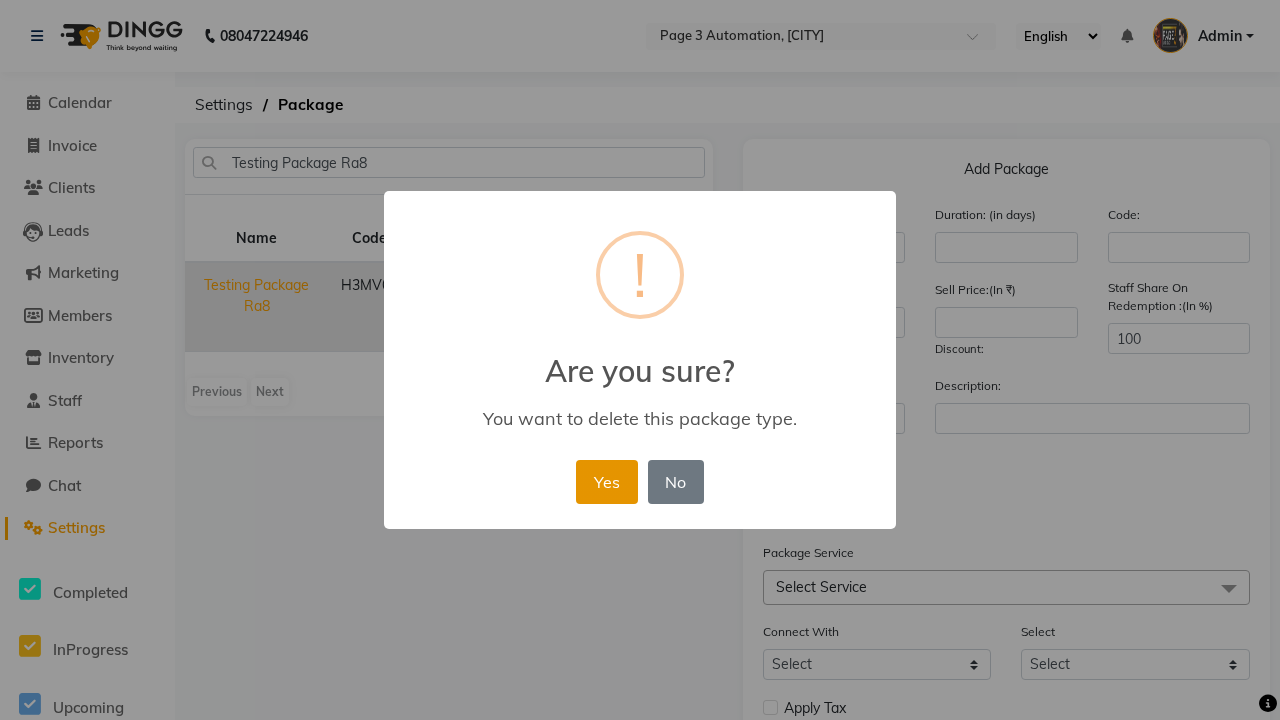 click on "Yes" at bounding box center (606, 482) 